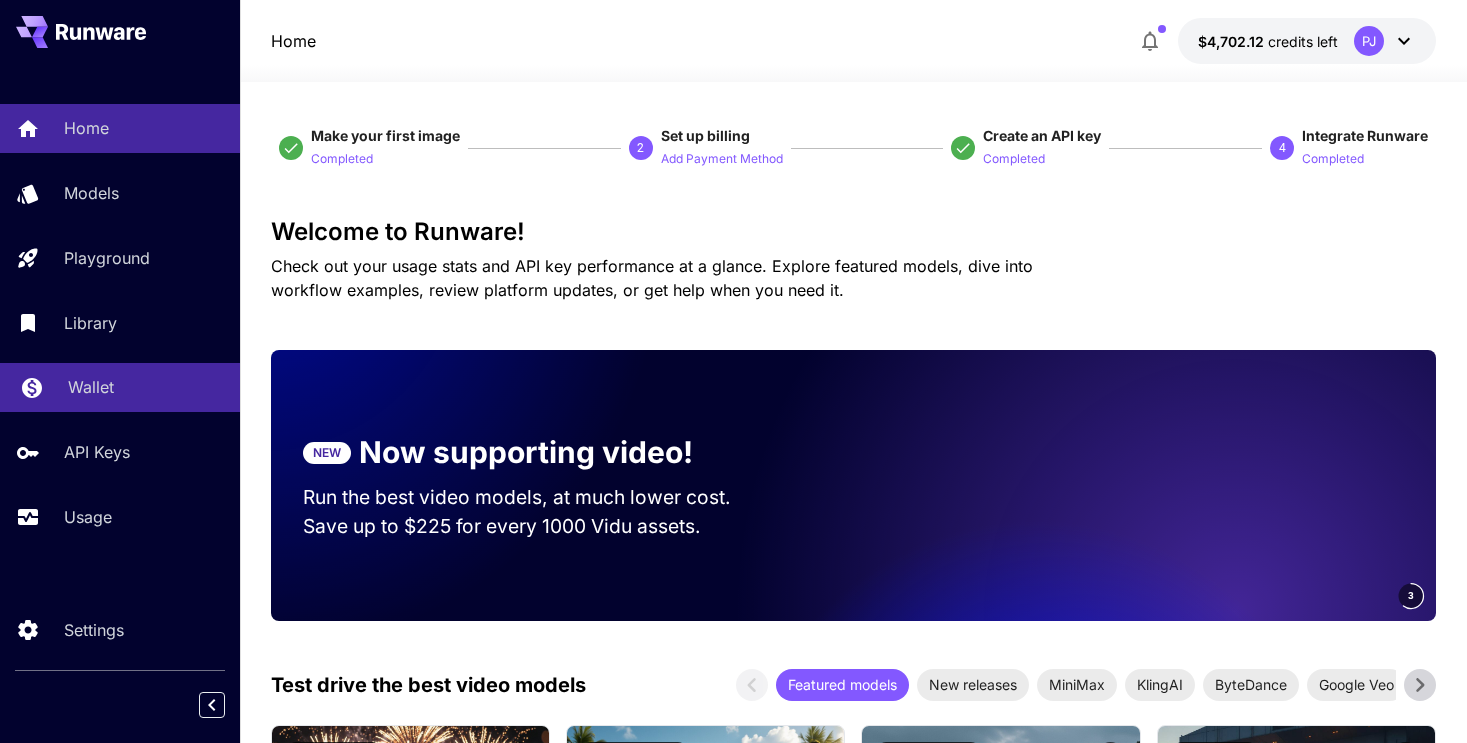 scroll, scrollTop: 0, scrollLeft: 0, axis: both 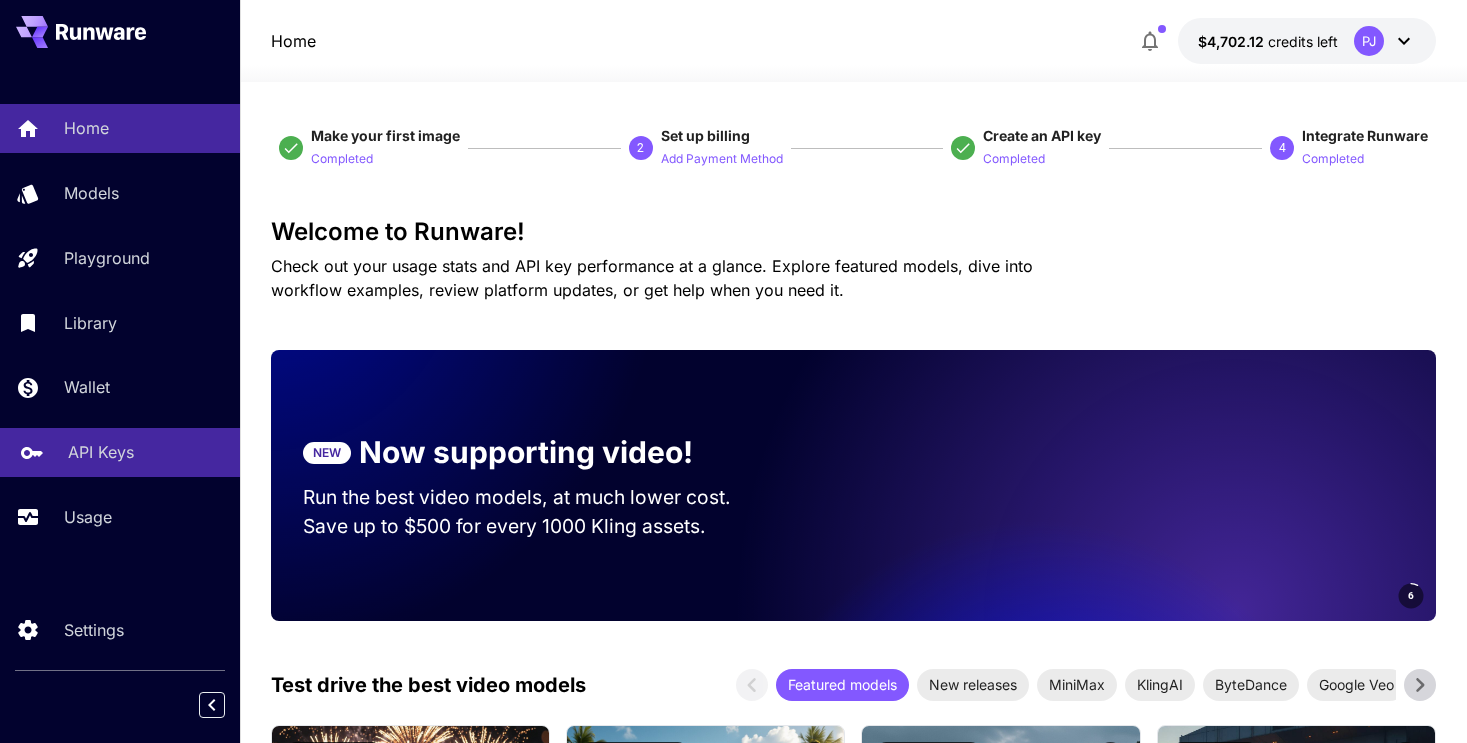 click on "API Keys" at bounding box center [101, 452] 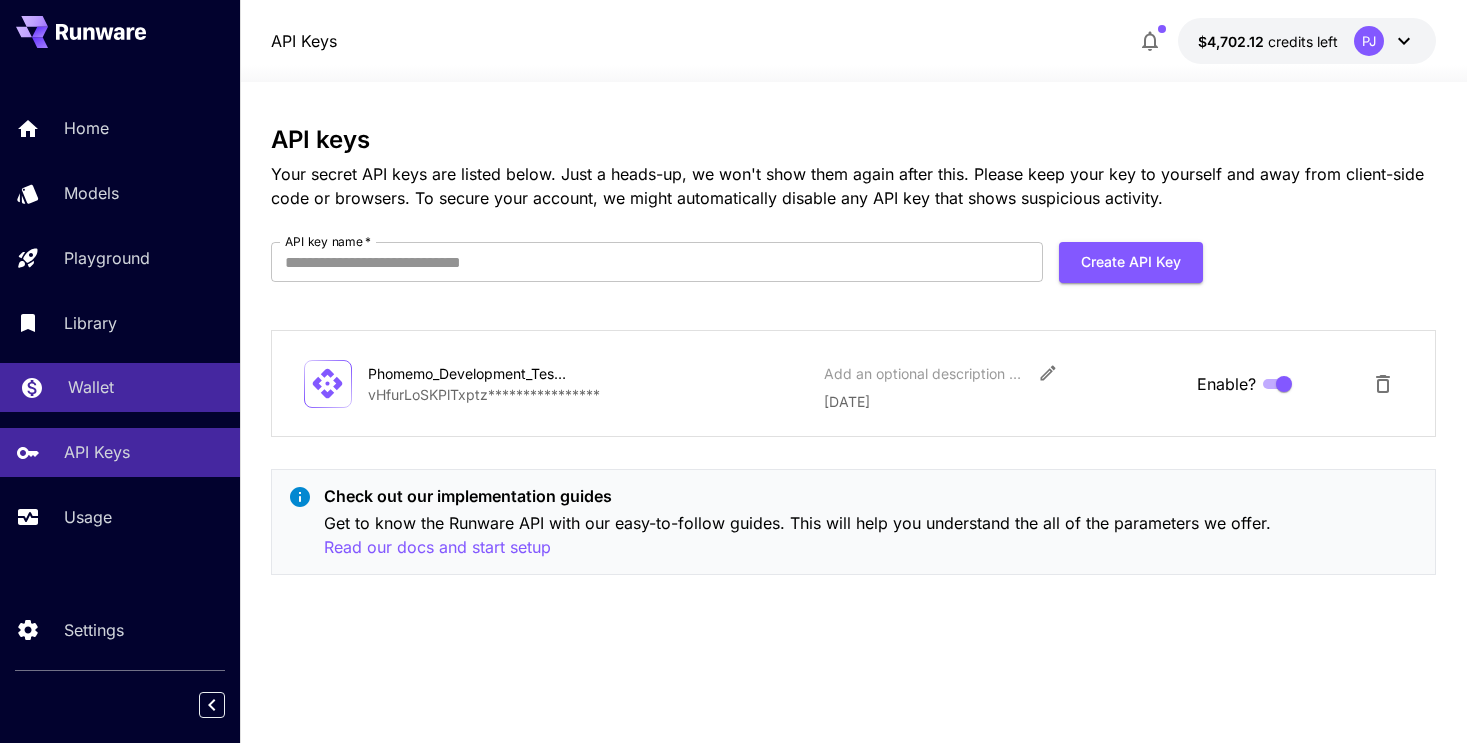 click on "Wallet" at bounding box center (91, 387) 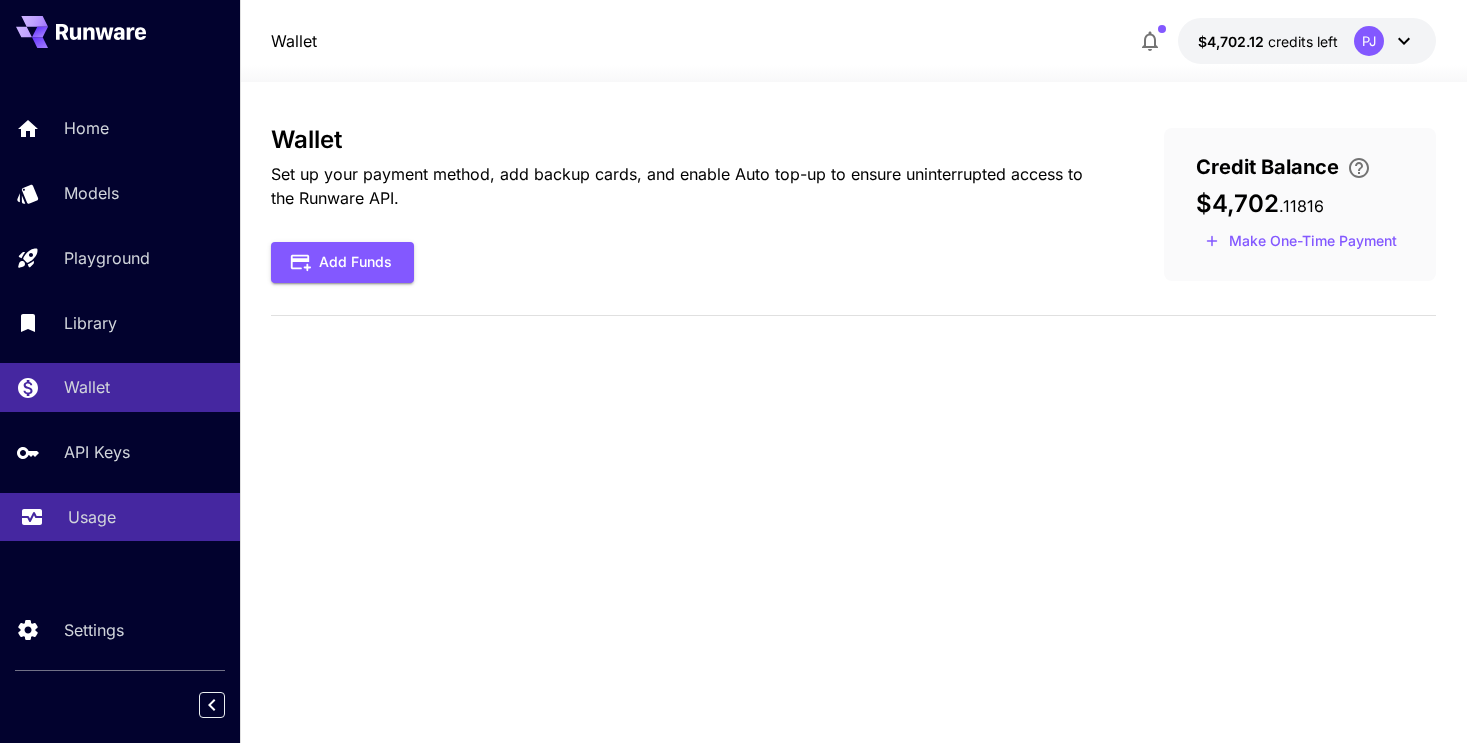 click on "Usage" at bounding box center [120, 517] 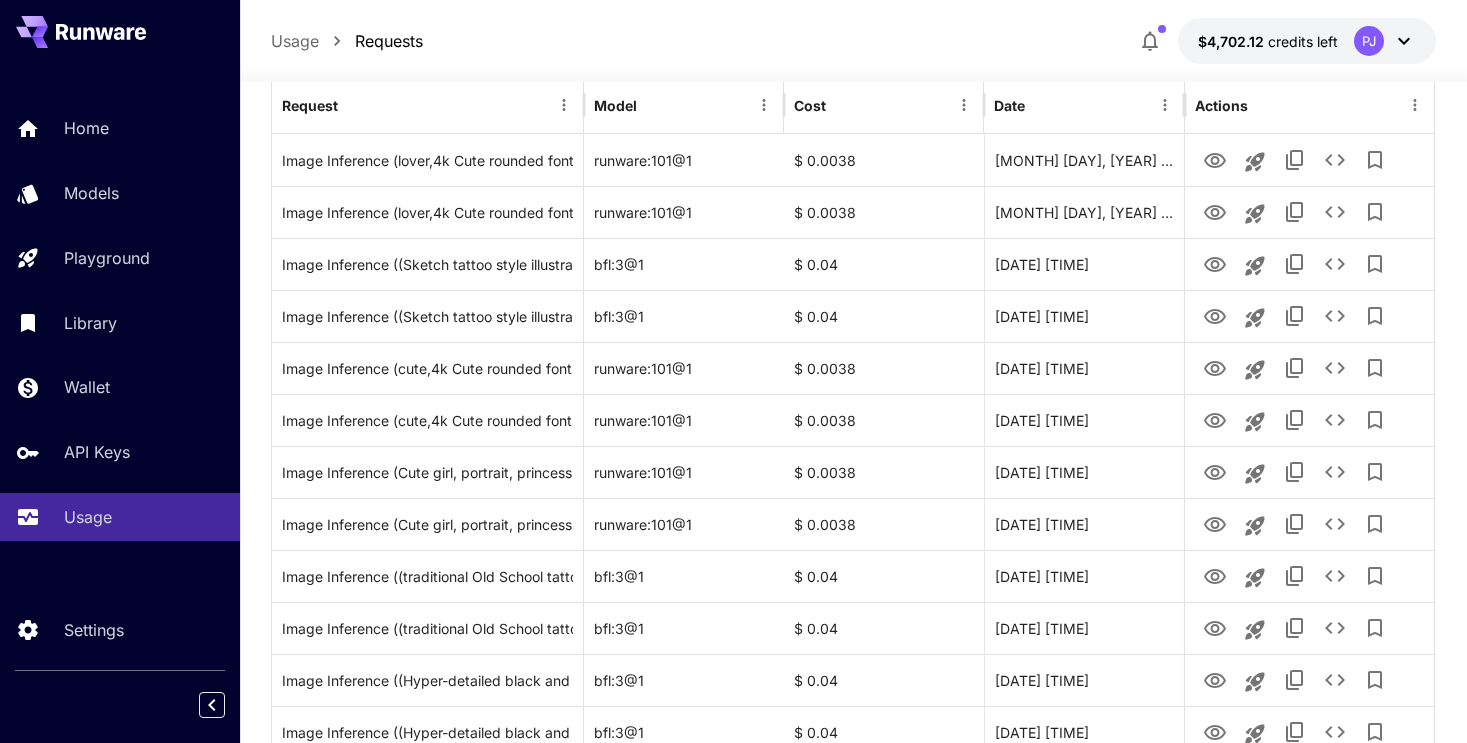 scroll, scrollTop: 0, scrollLeft: 0, axis: both 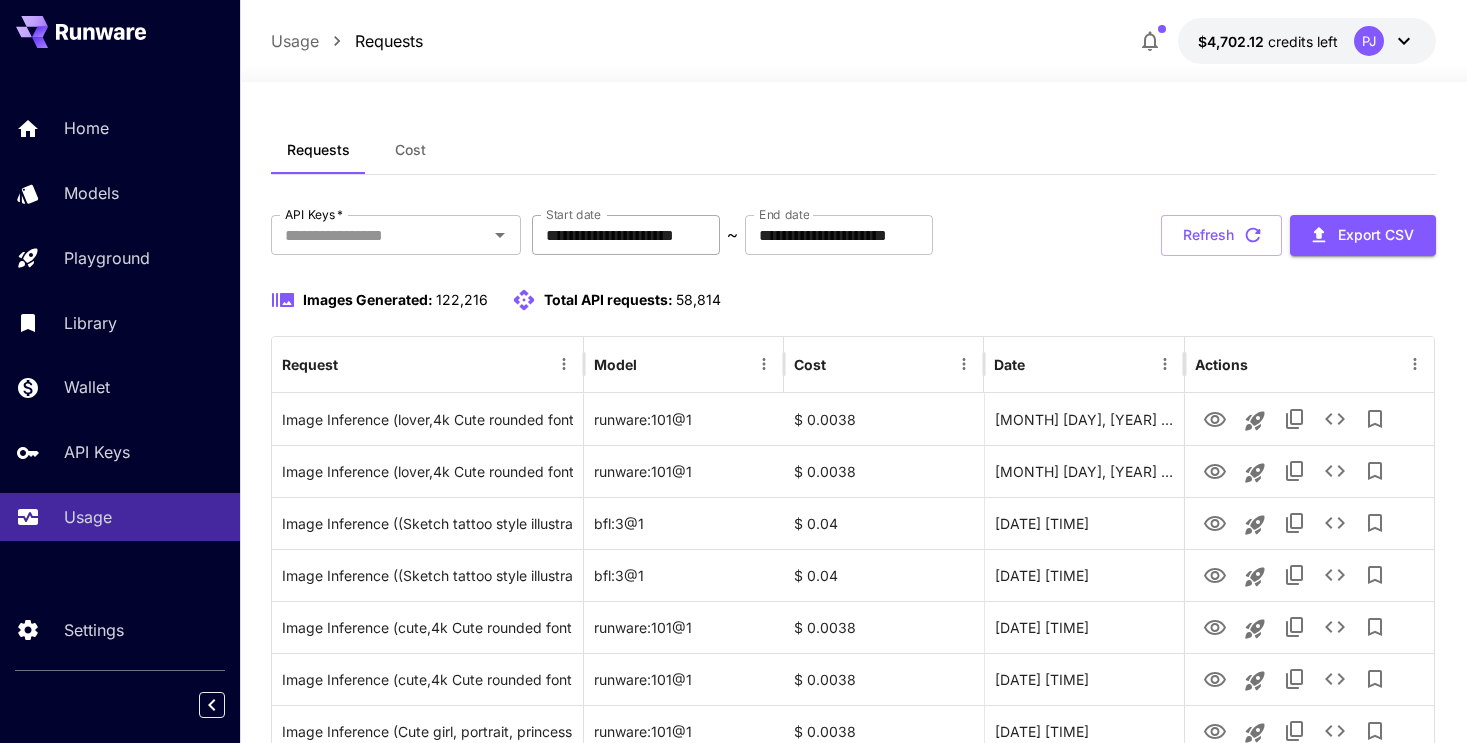 click on "**********" at bounding box center (626, 235) 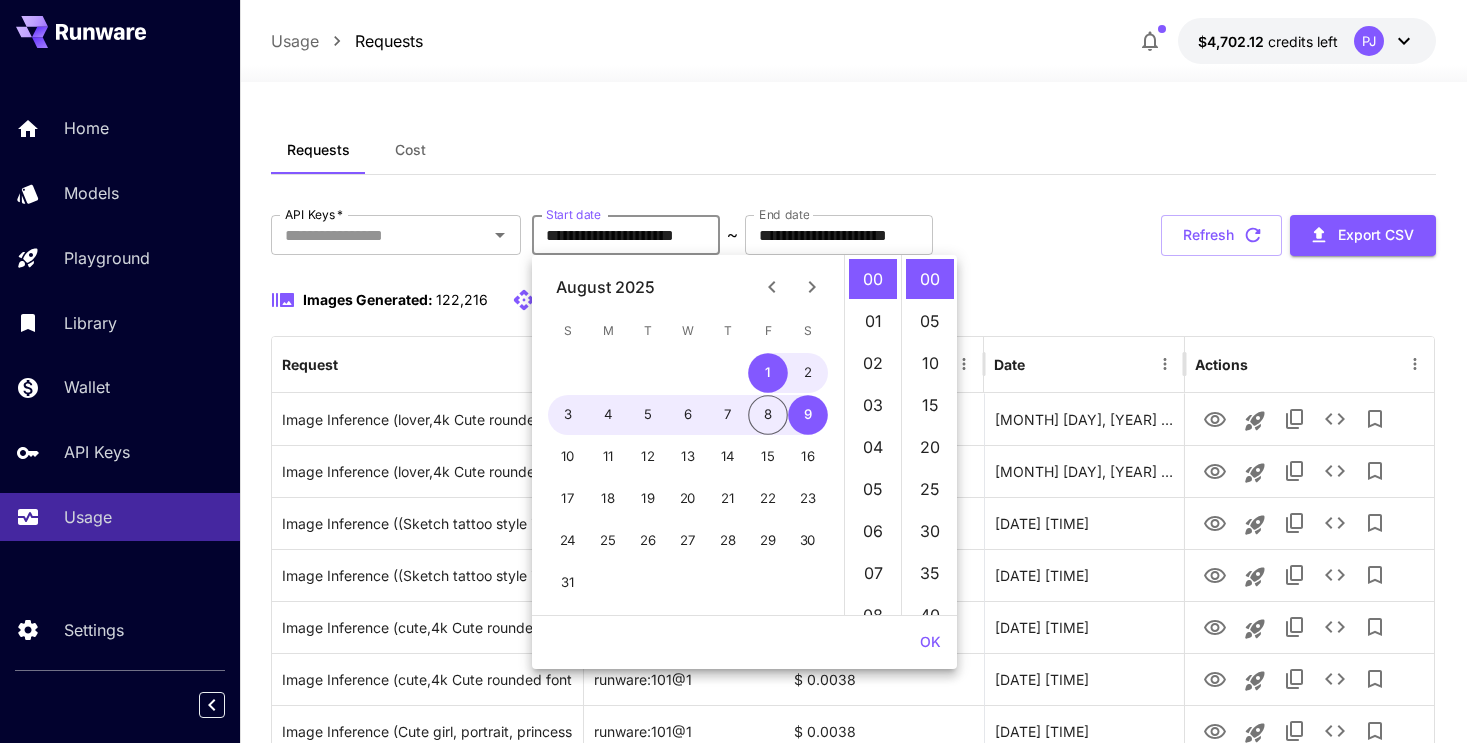 click 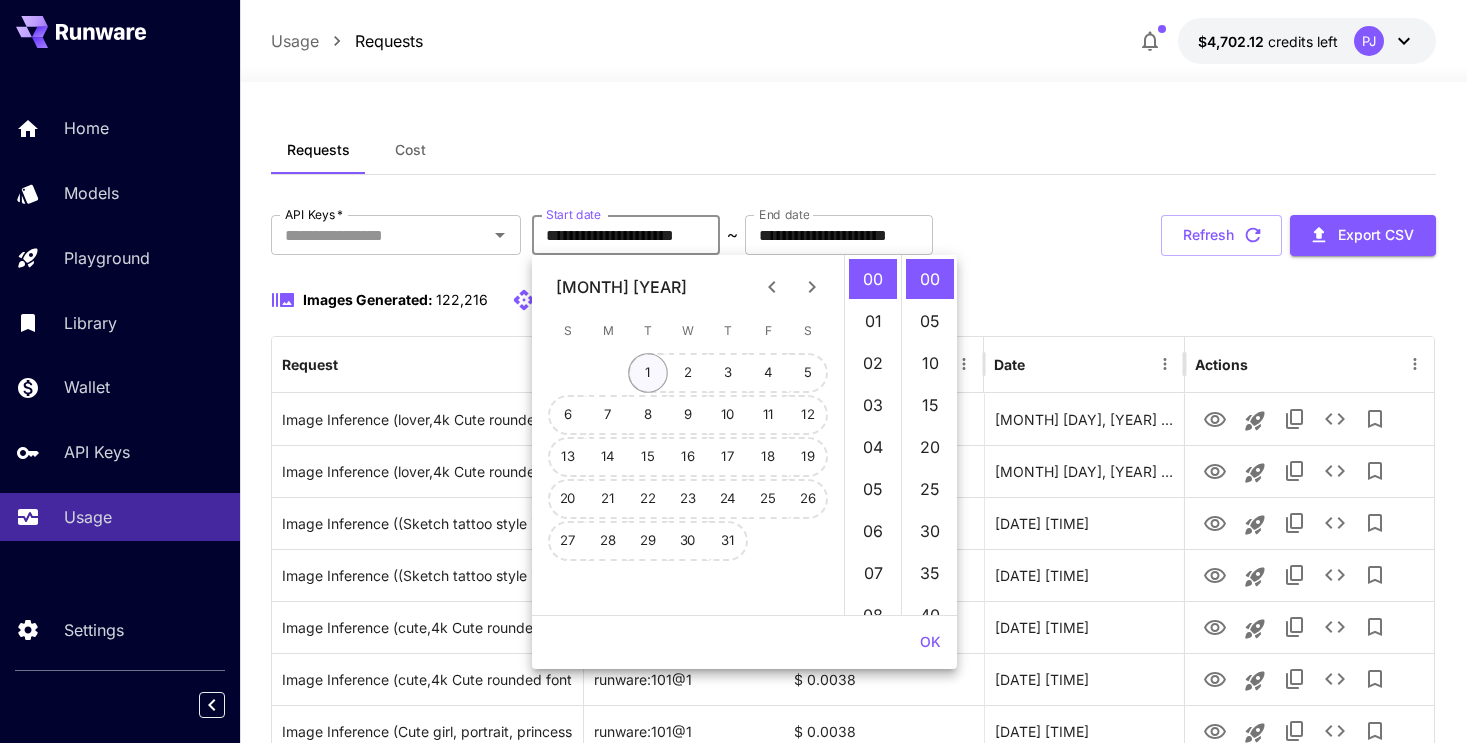 click on "1" at bounding box center [648, 373] 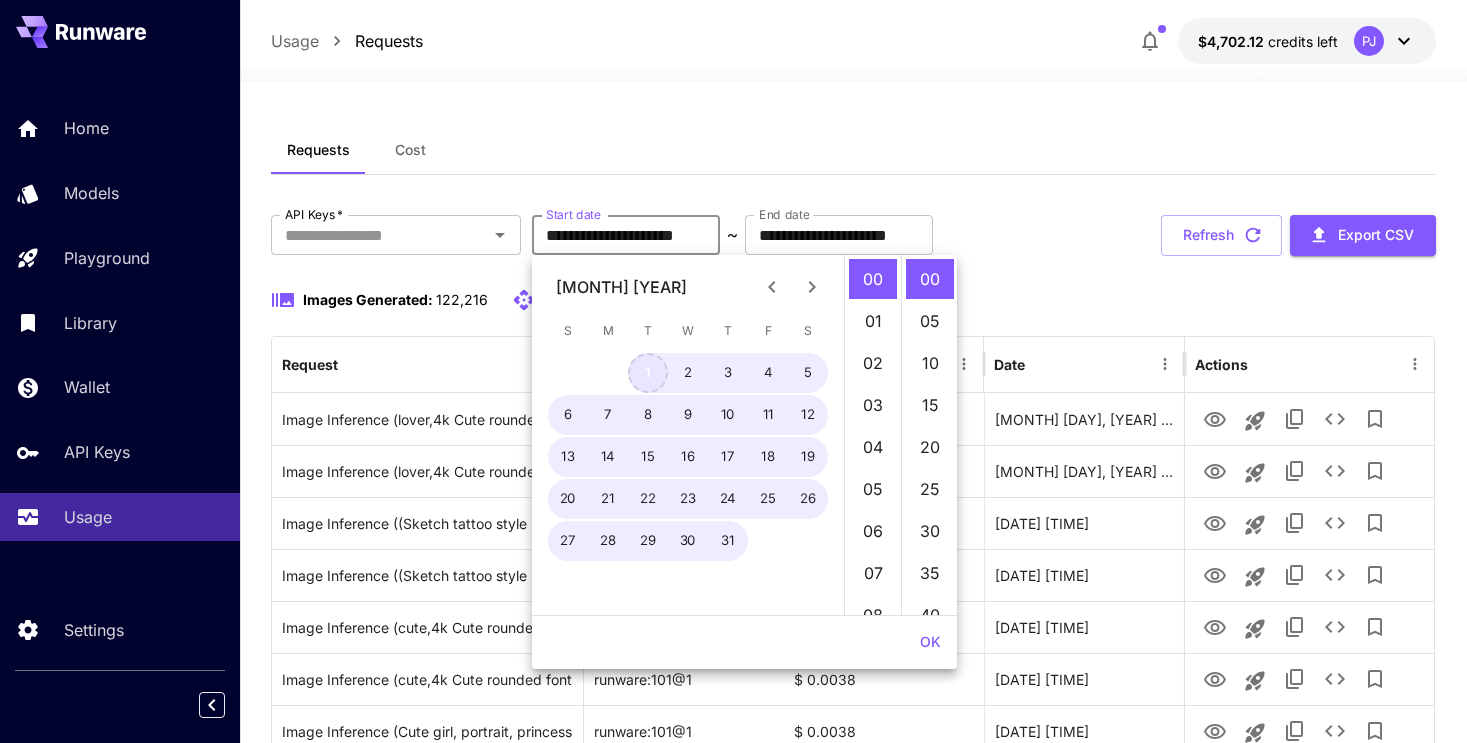 type on "**********" 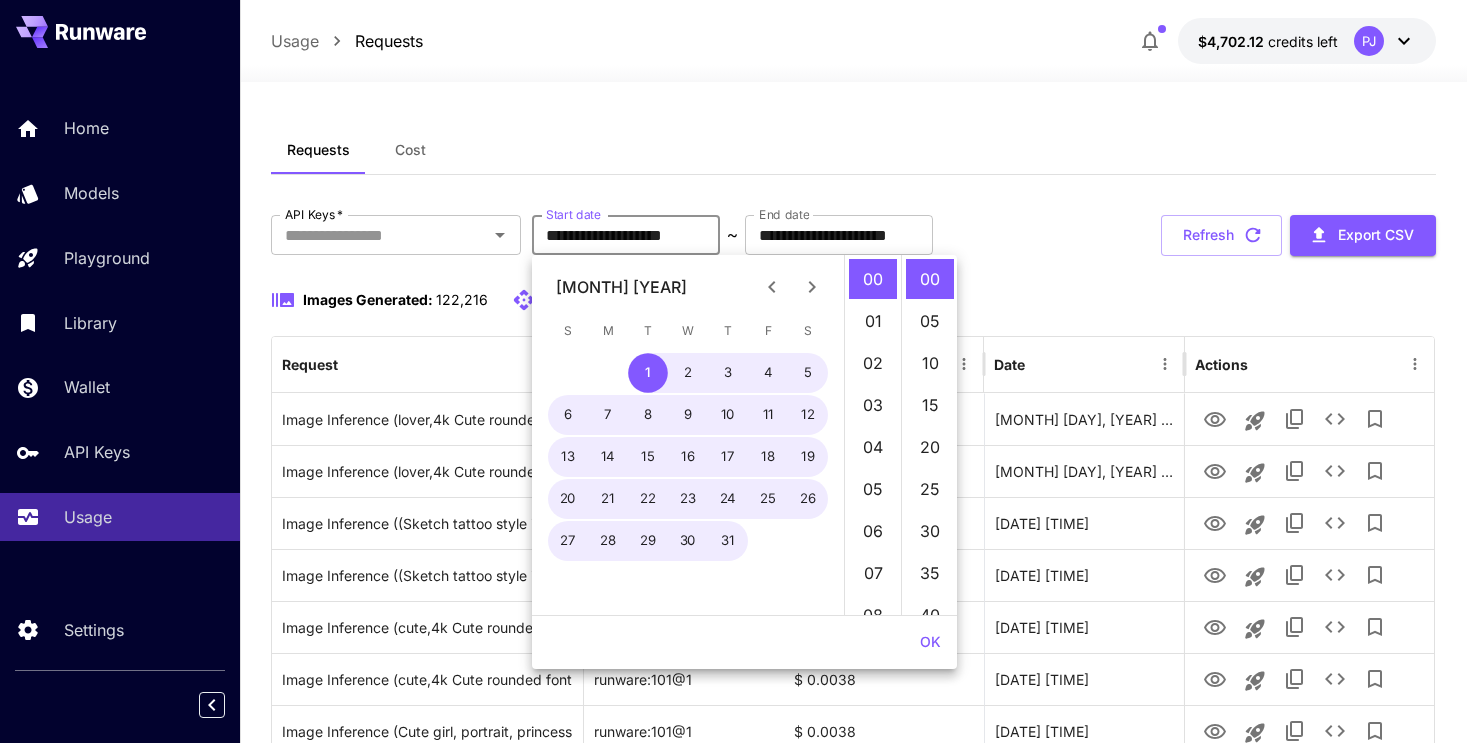 click on "Requests Cost" at bounding box center (854, 150) 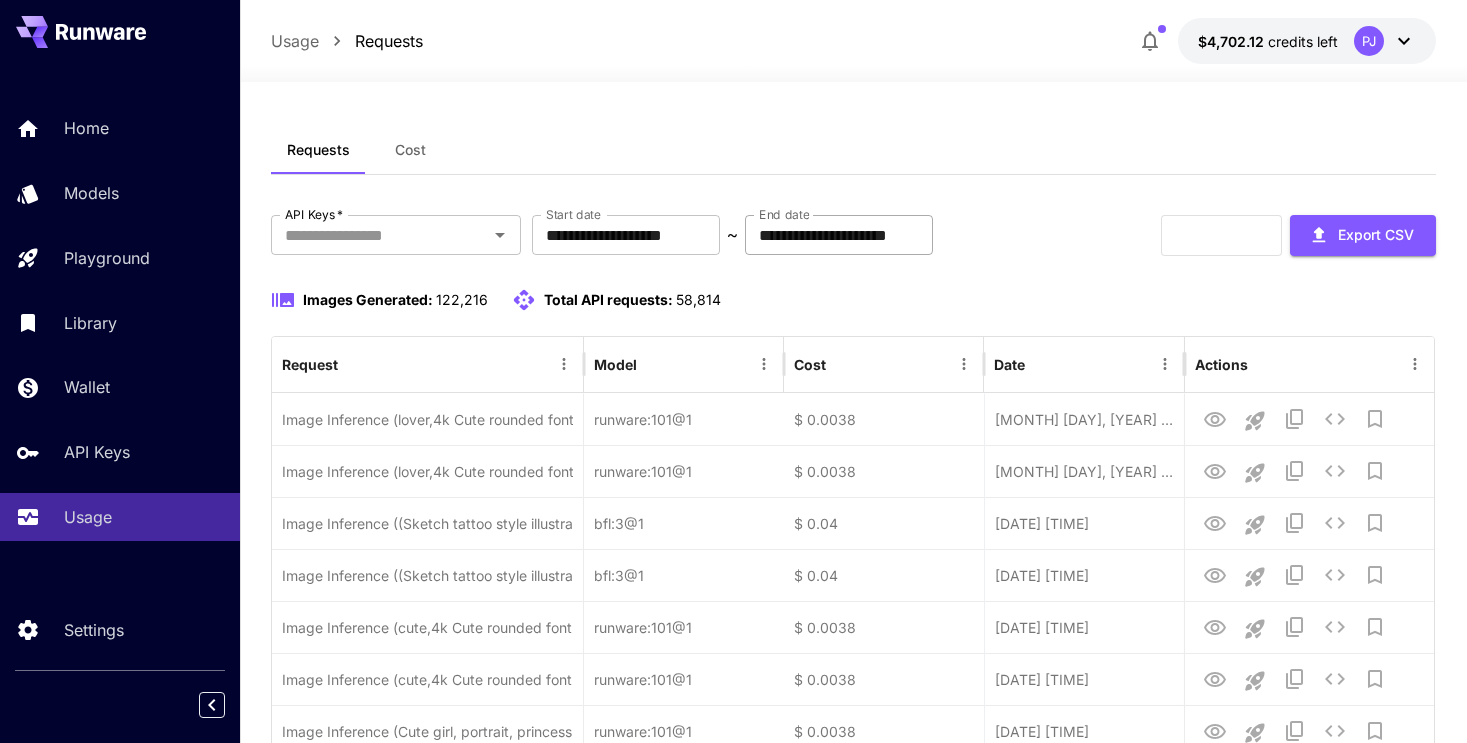 click on "**********" at bounding box center (839, 235) 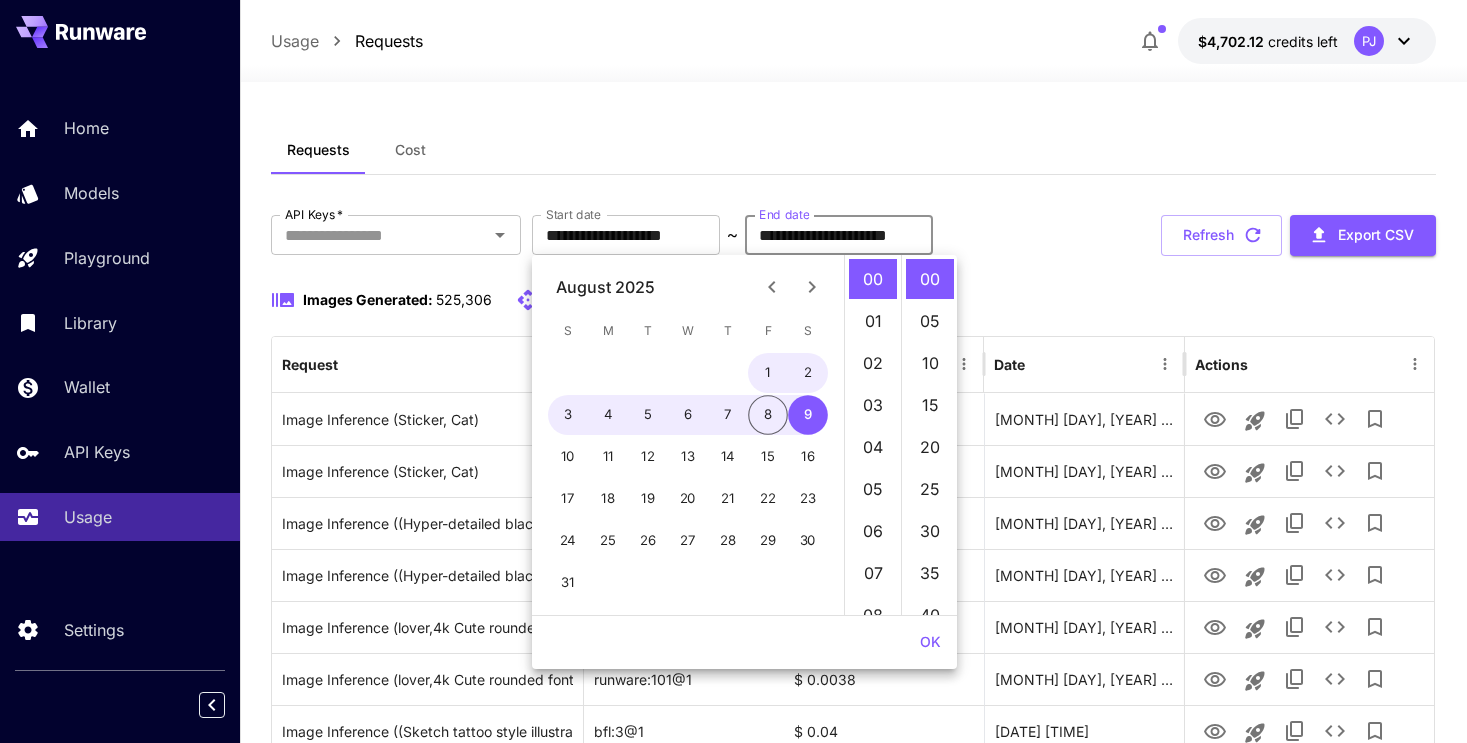 click 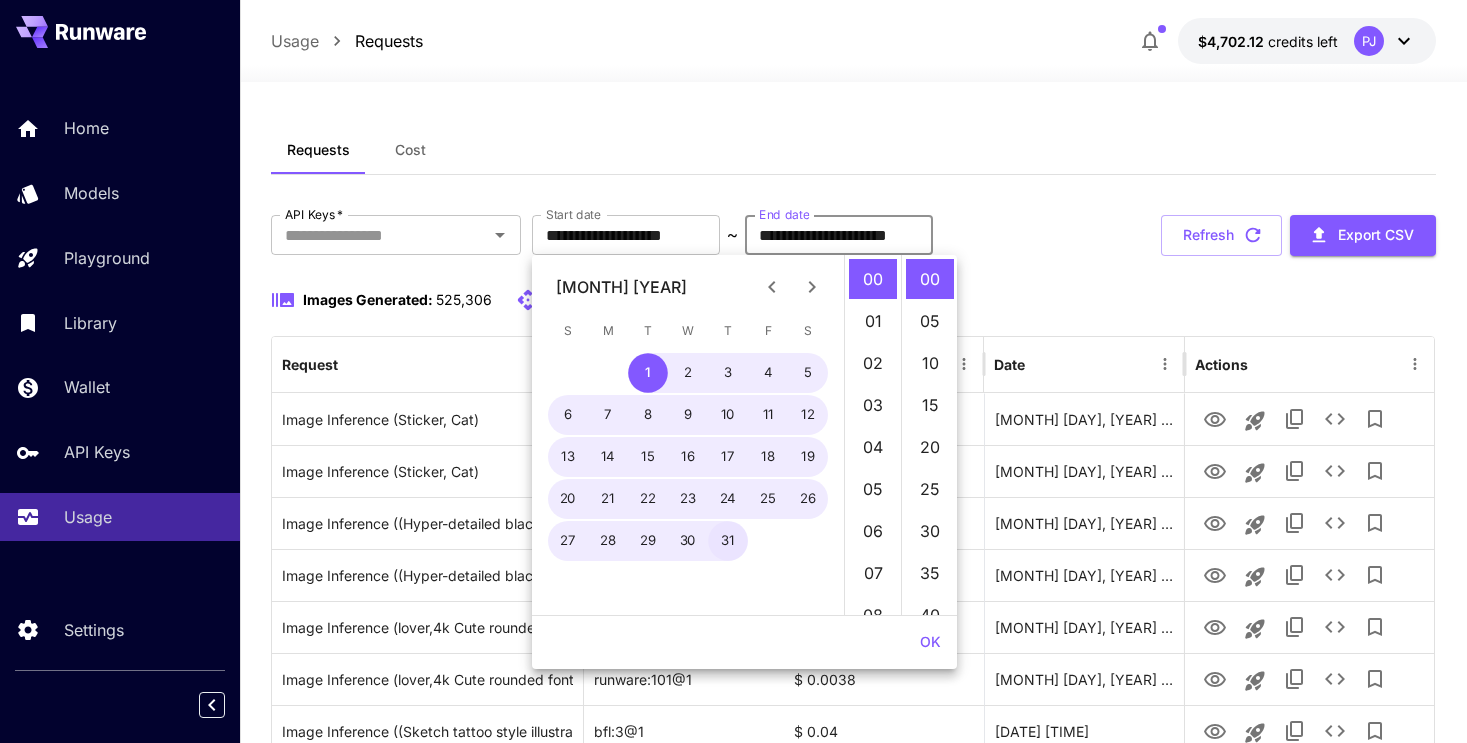 click on "31" at bounding box center [728, 541] 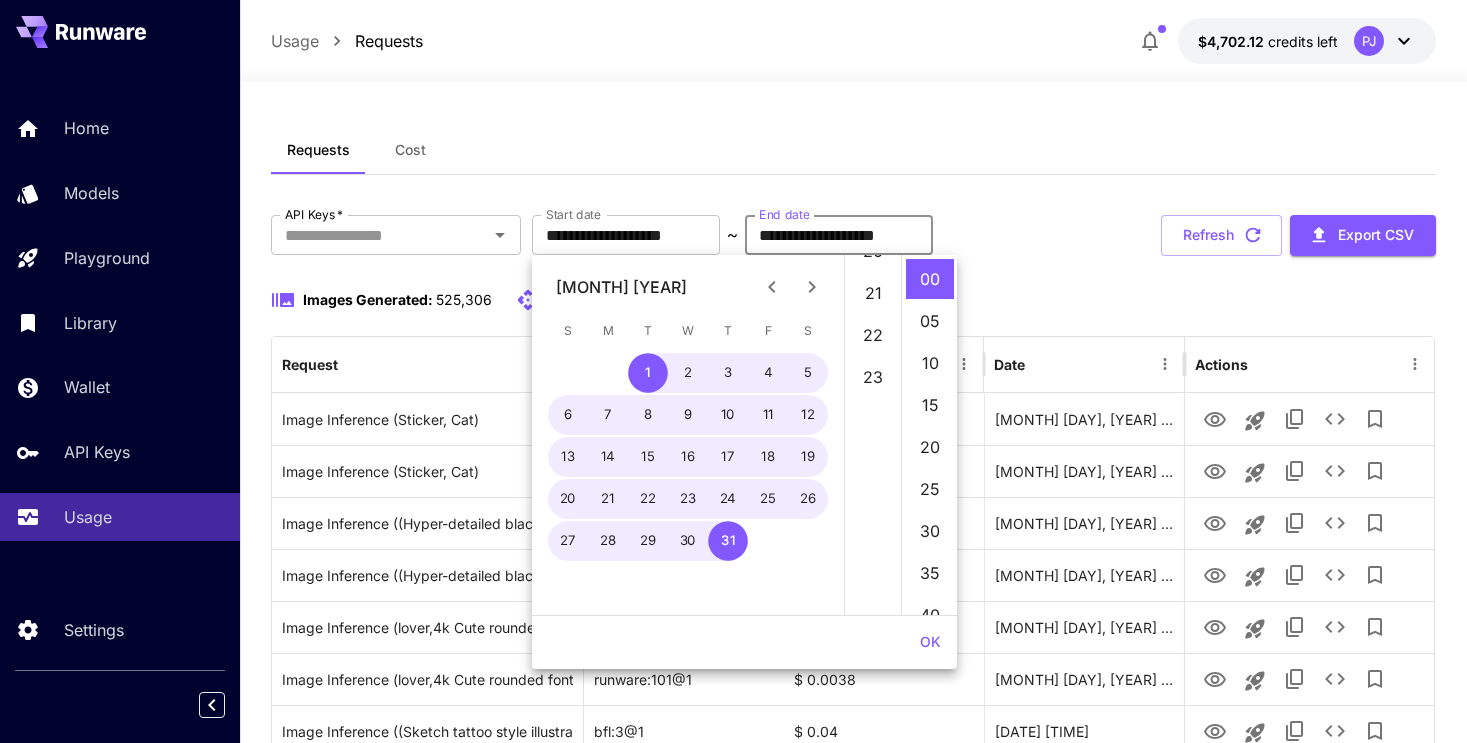 scroll, scrollTop: 945, scrollLeft: 0, axis: vertical 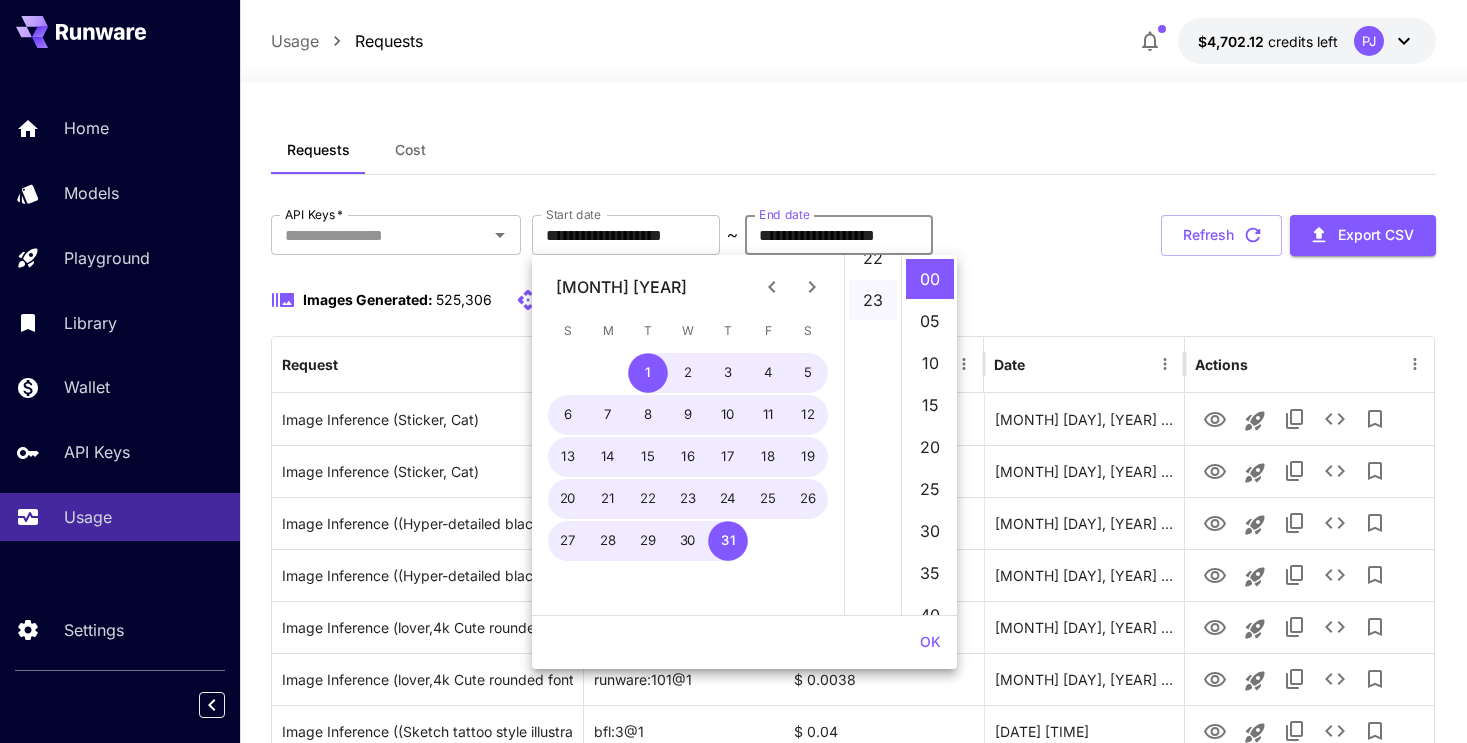 click on "23" at bounding box center (873, 300) 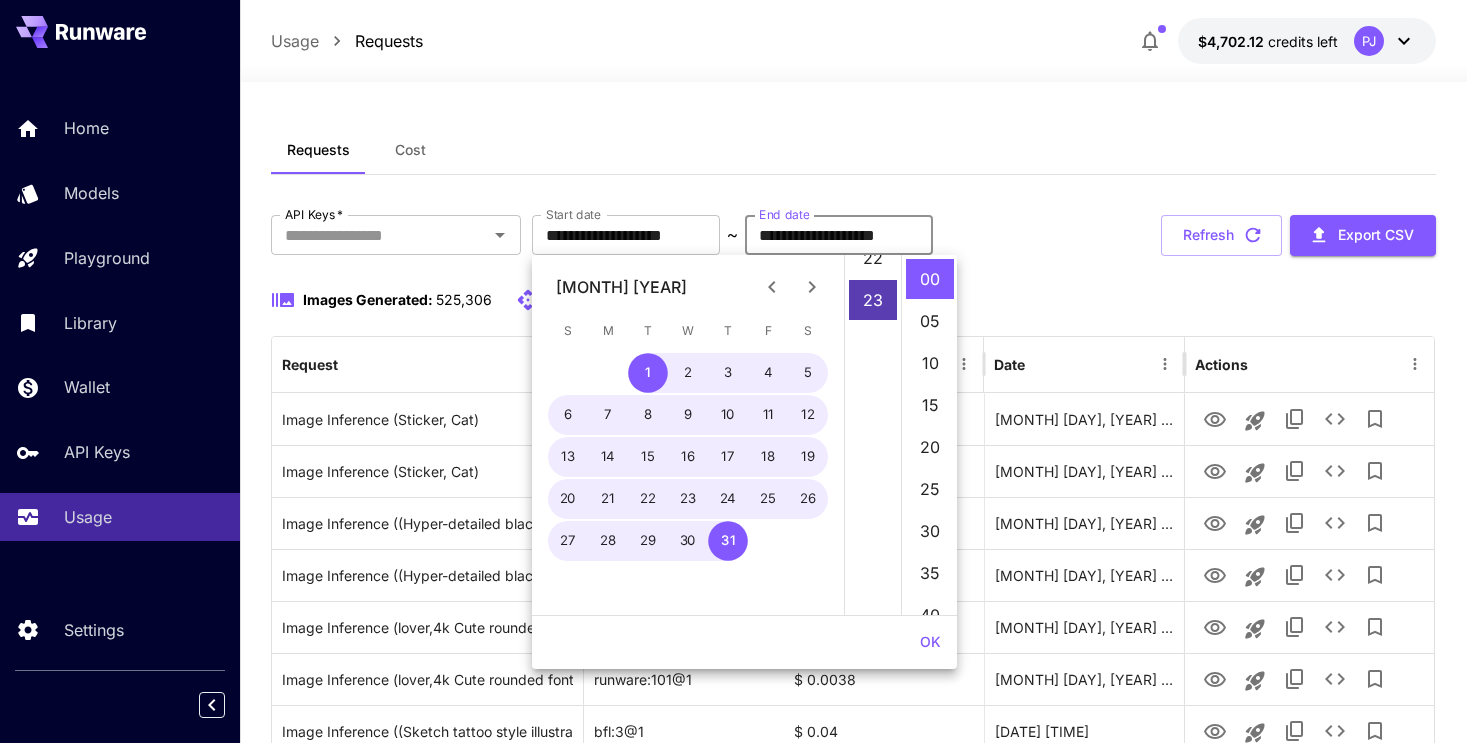 scroll, scrollTop: 966, scrollLeft: 0, axis: vertical 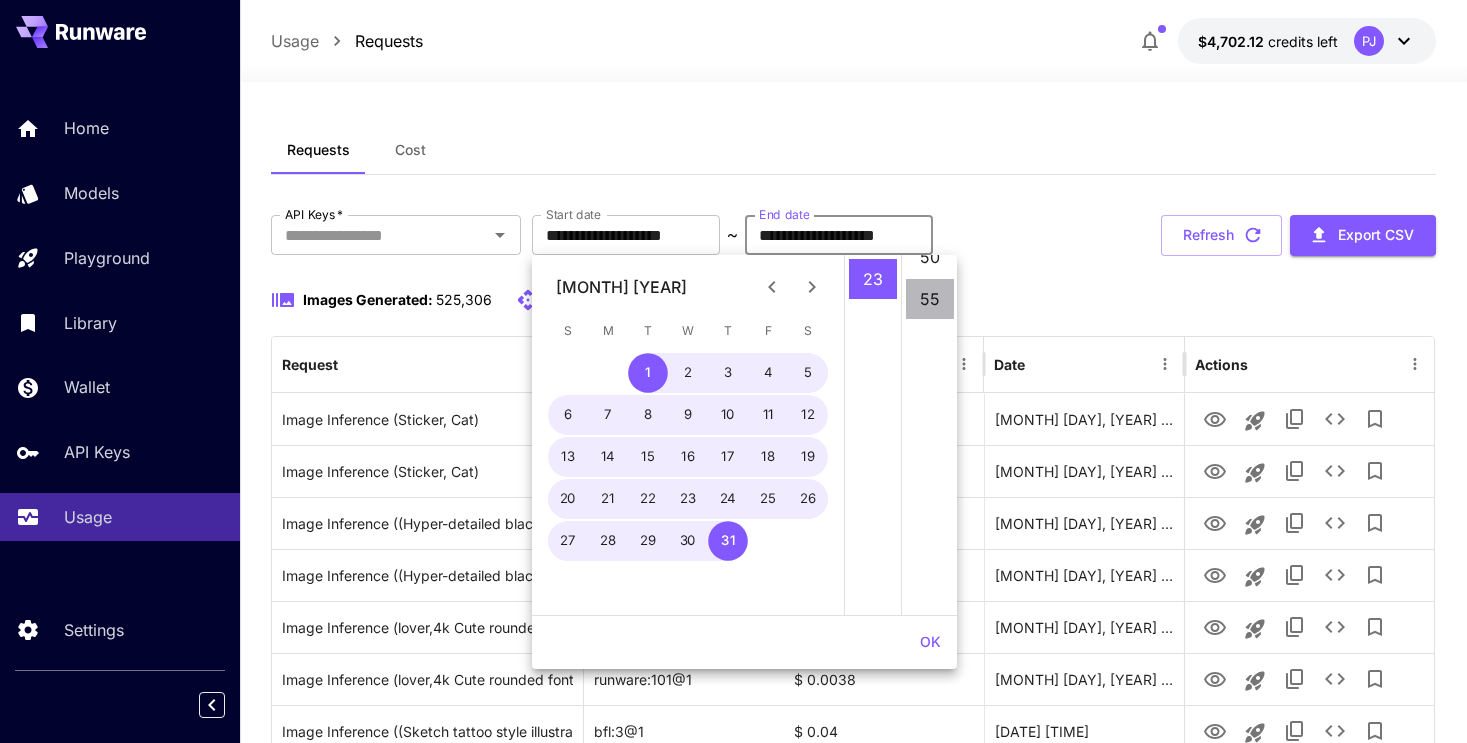 click on "55" at bounding box center (930, 299) 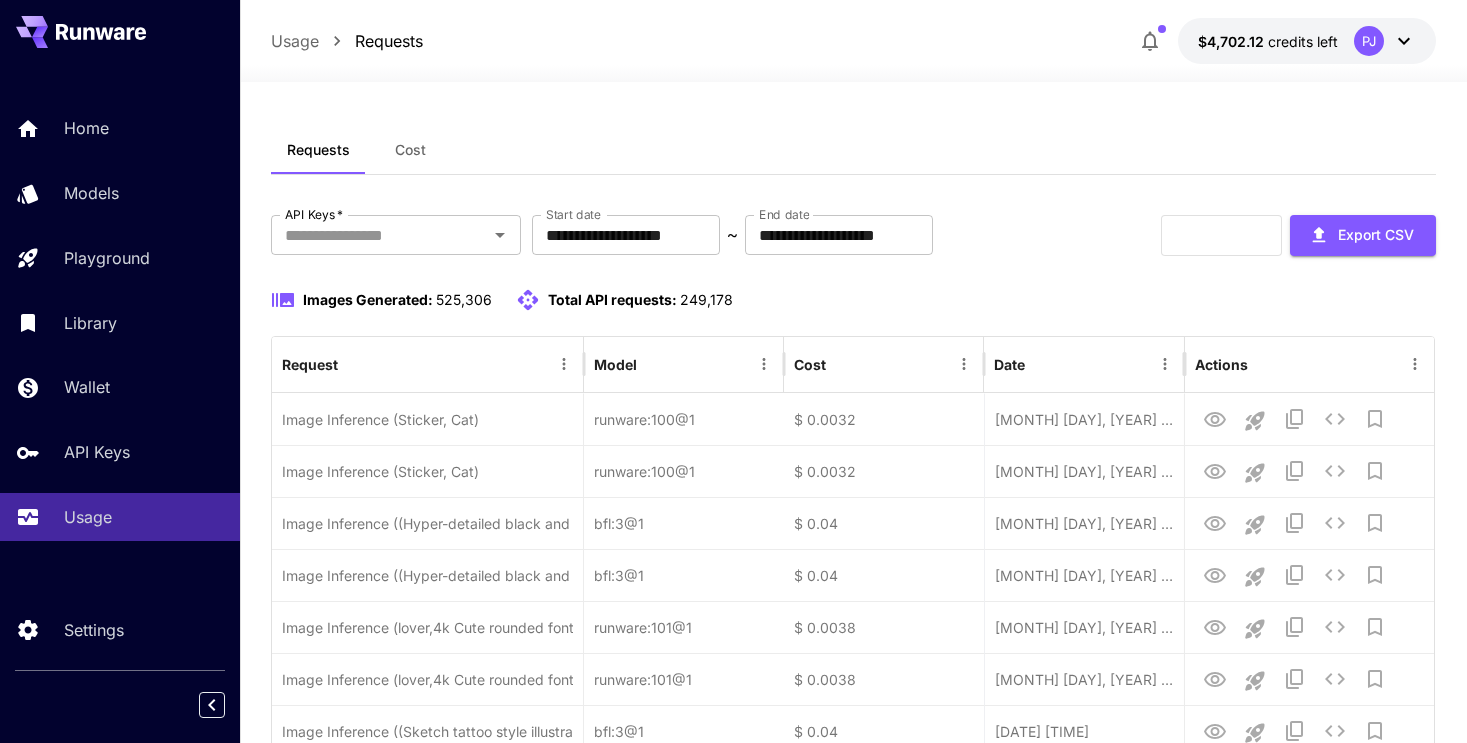 scroll, scrollTop: 522, scrollLeft: 0, axis: vertical 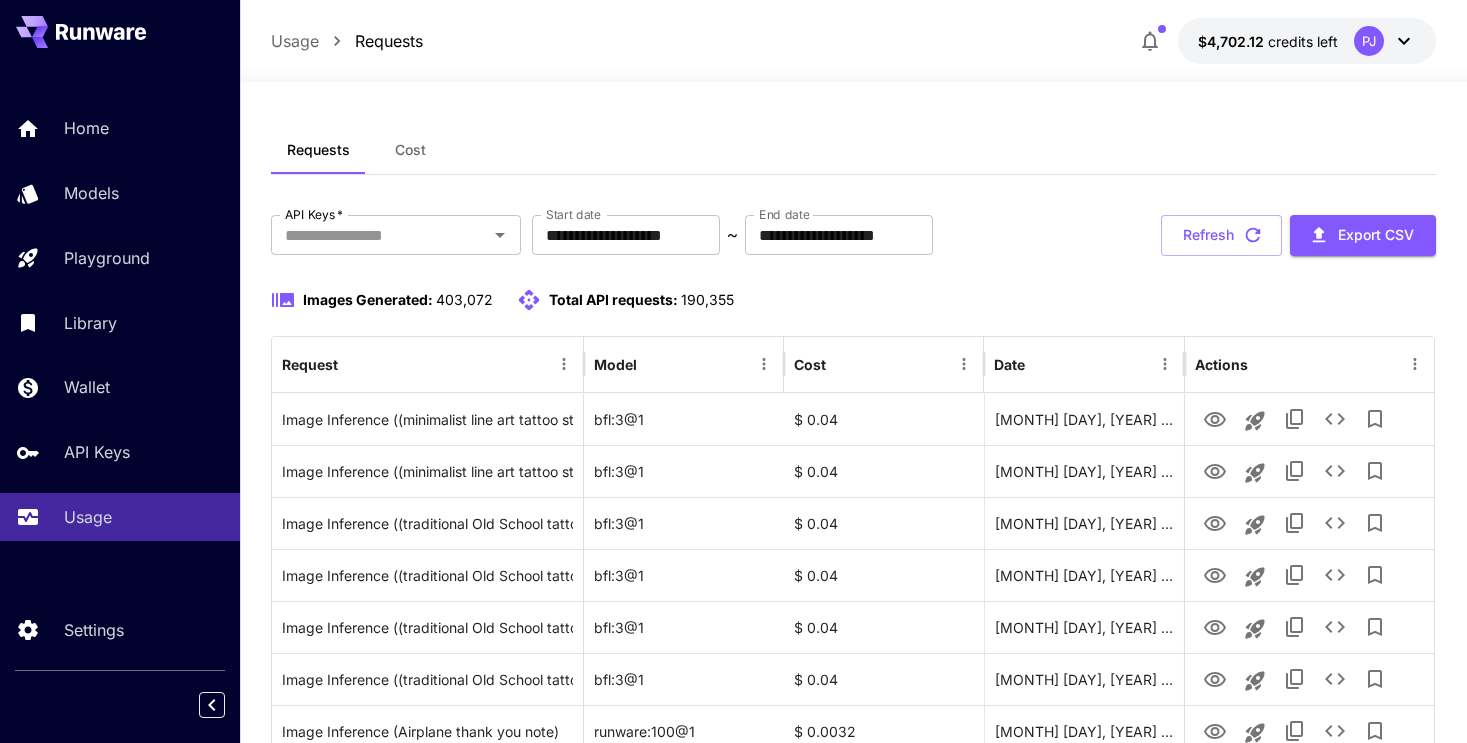 click on "**********" at bounding box center (854, 1631) 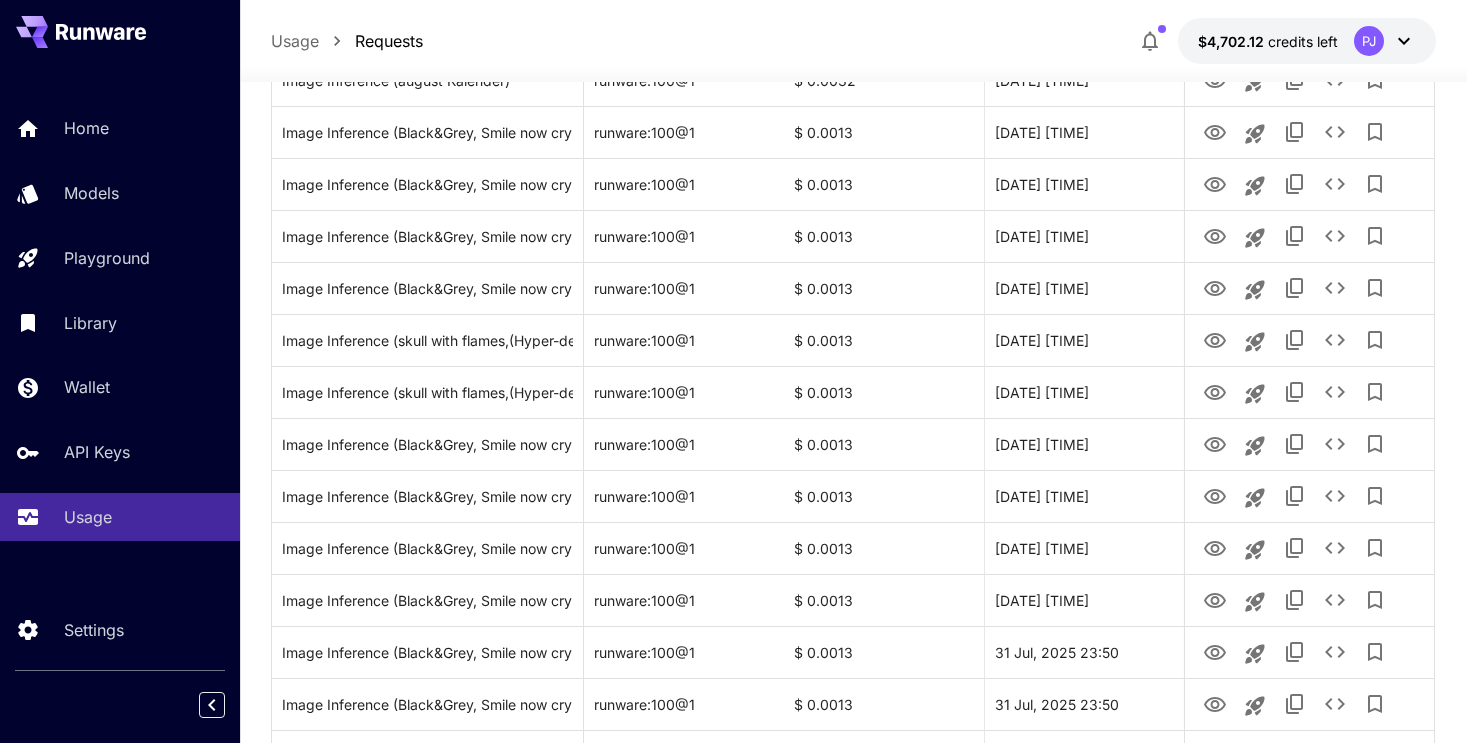 scroll, scrollTop: 2363, scrollLeft: 0, axis: vertical 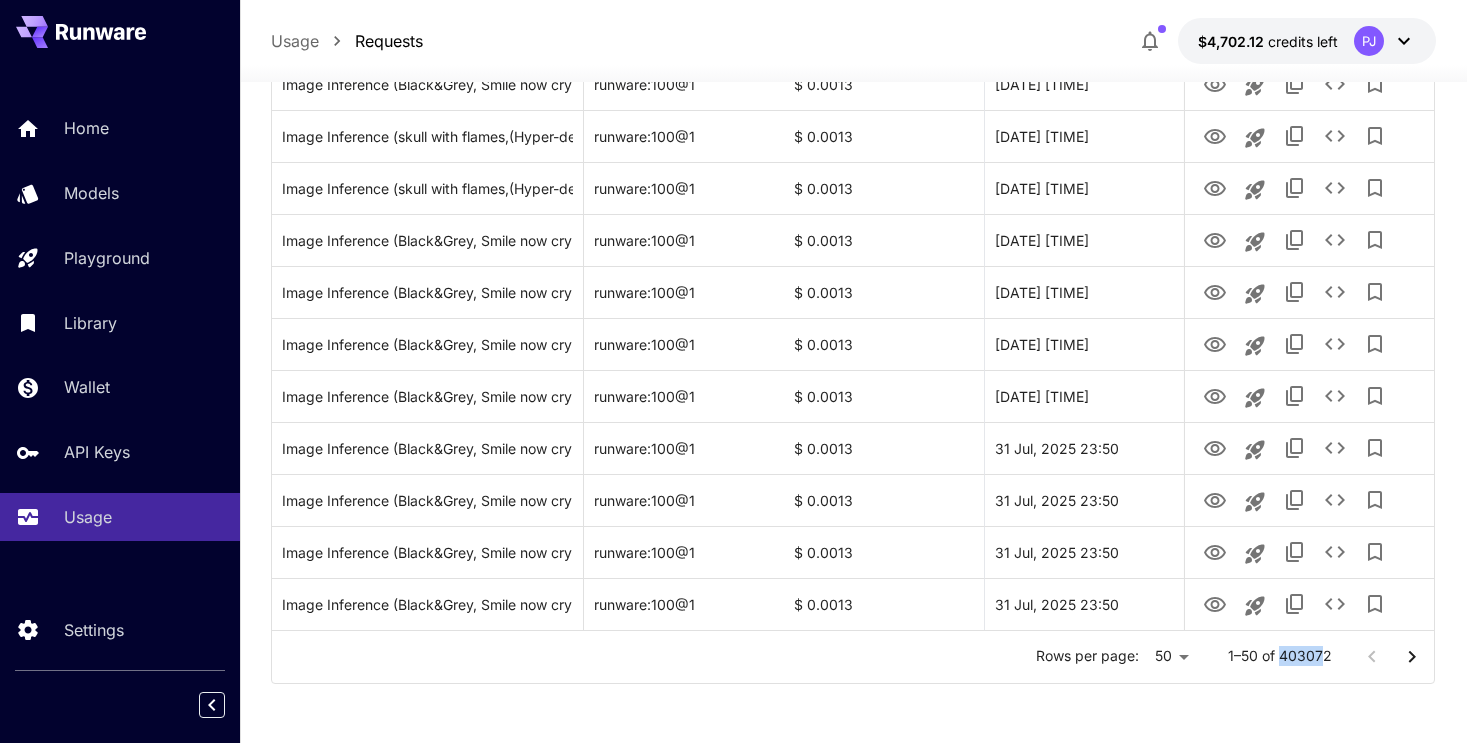drag, startPoint x: 1282, startPoint y: 655, endPoint x: 1326, endPoint y: 655, distance: 44 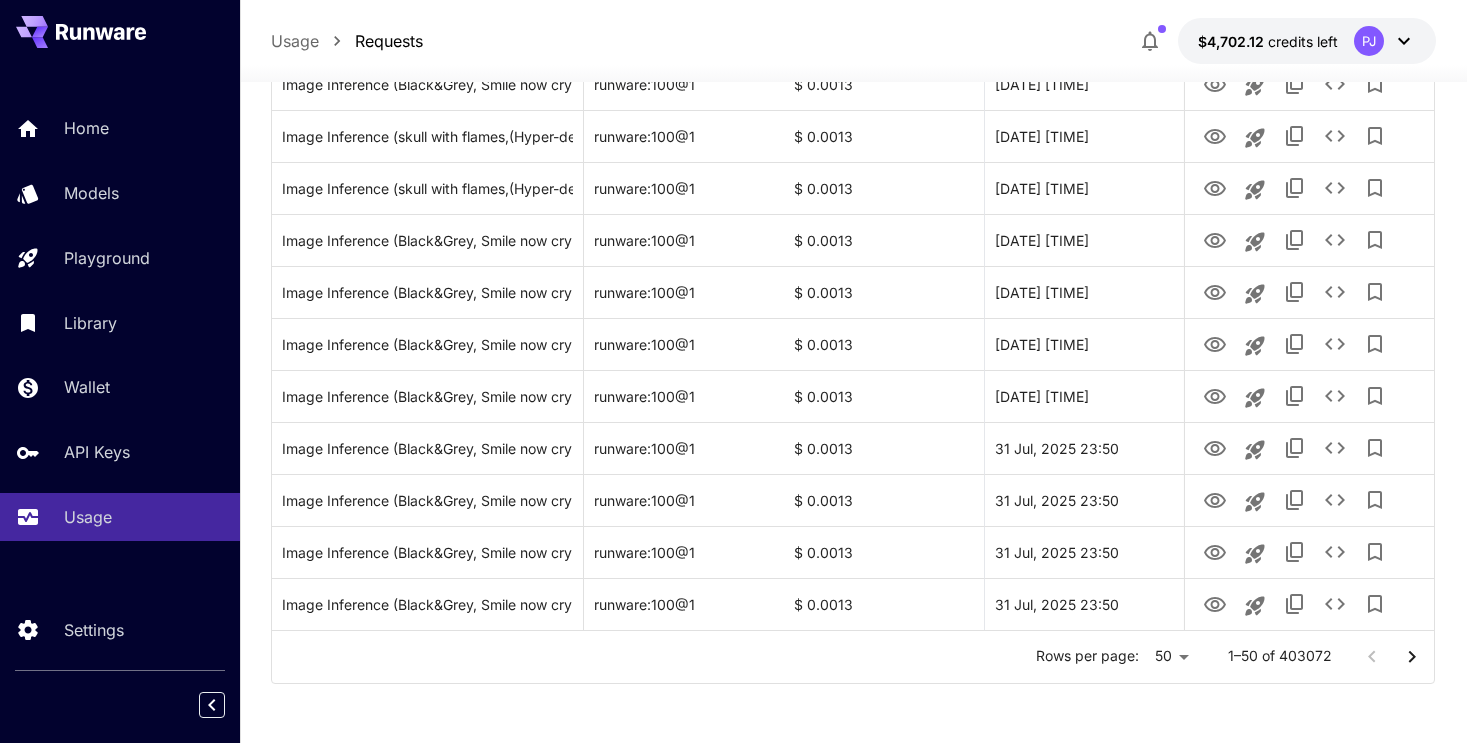 click on "Rows per page: 50 ** 1–50 of 403072" at bounding box center (853, 657) 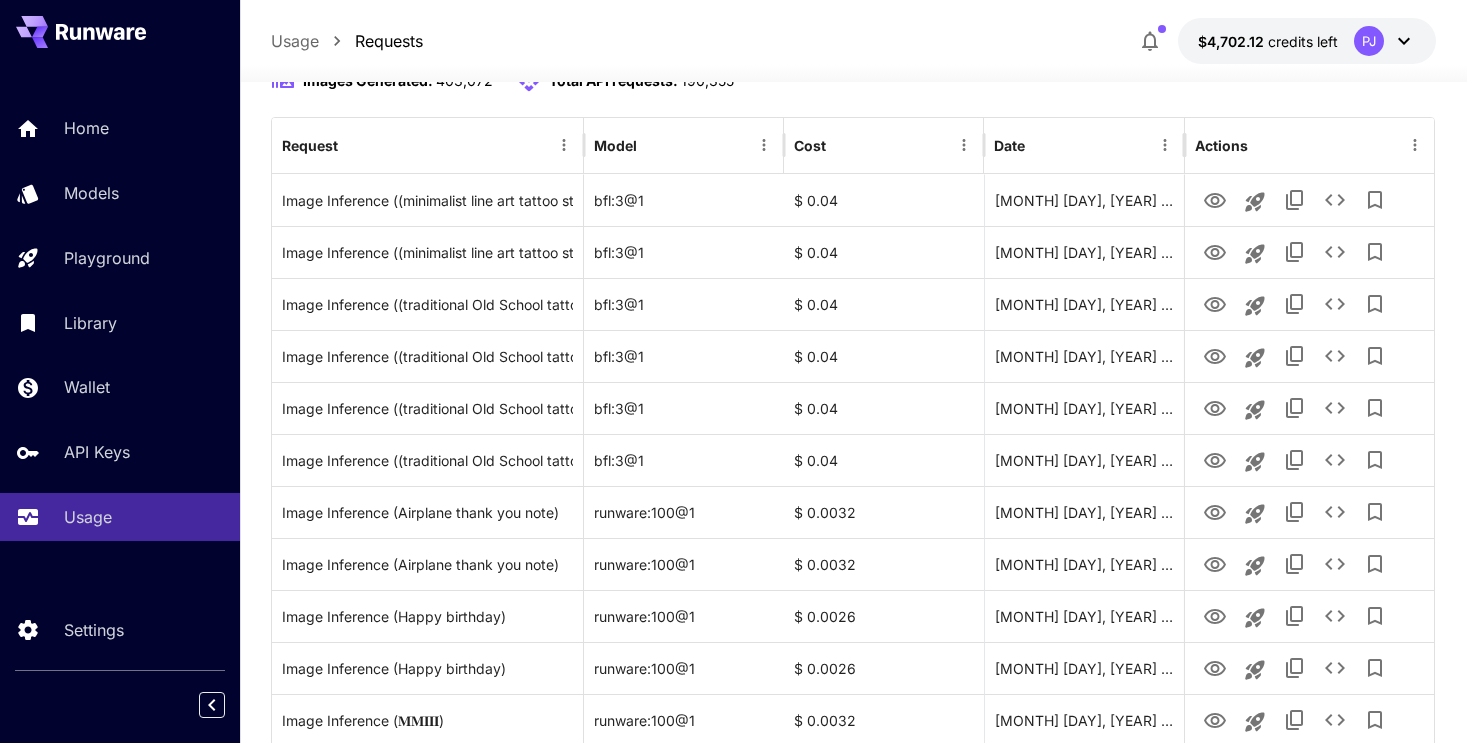 scroll, scrollTop: 0, scrollLeft: 0, axis: both 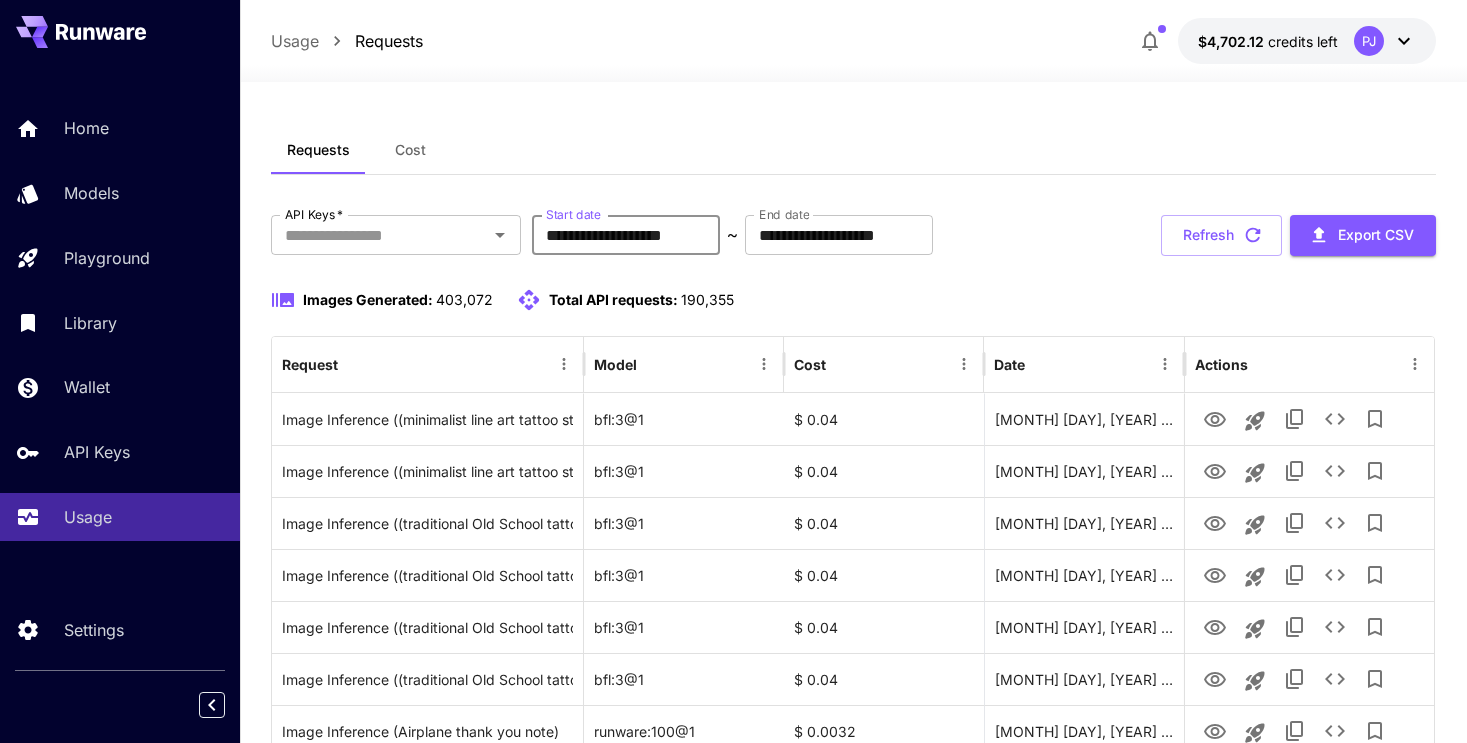 click on "**********" at bounding box center (626, 235) 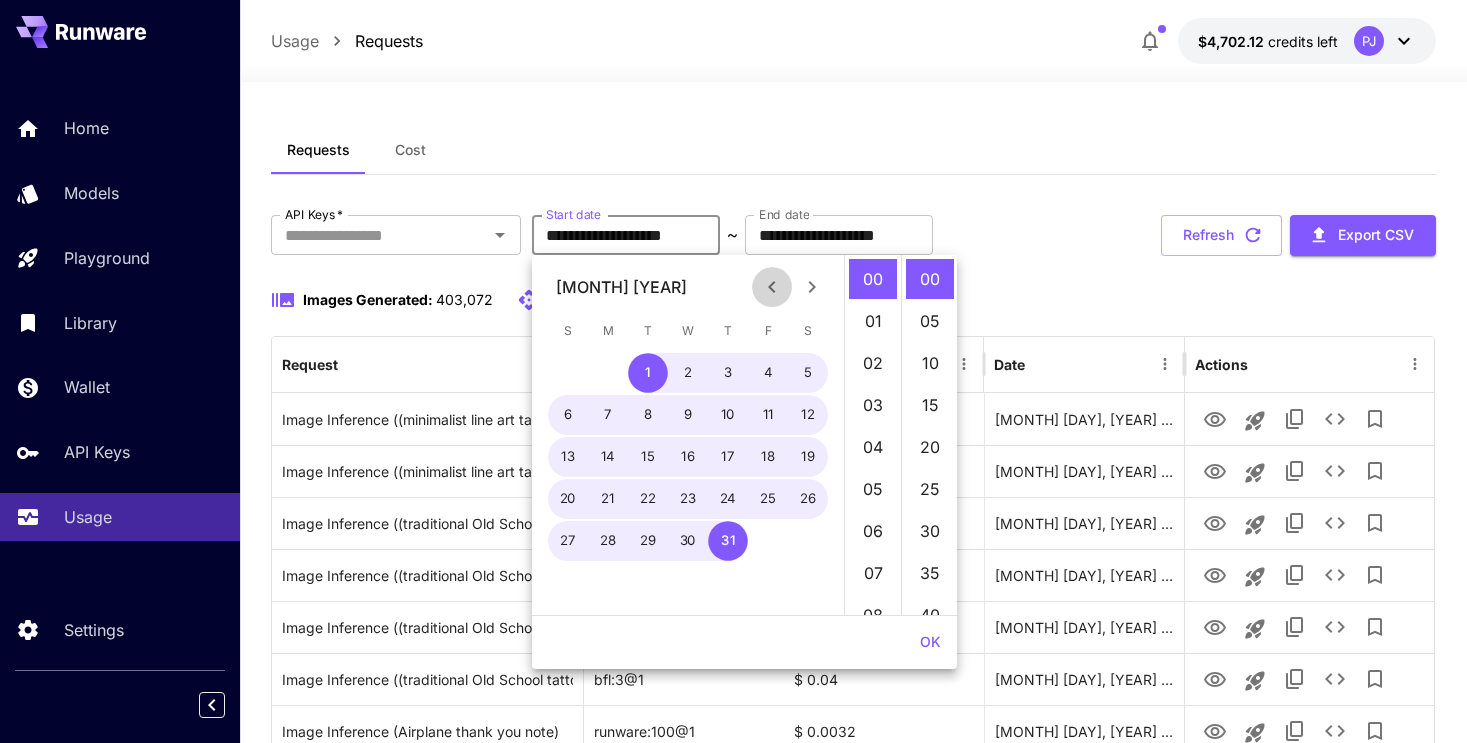 click 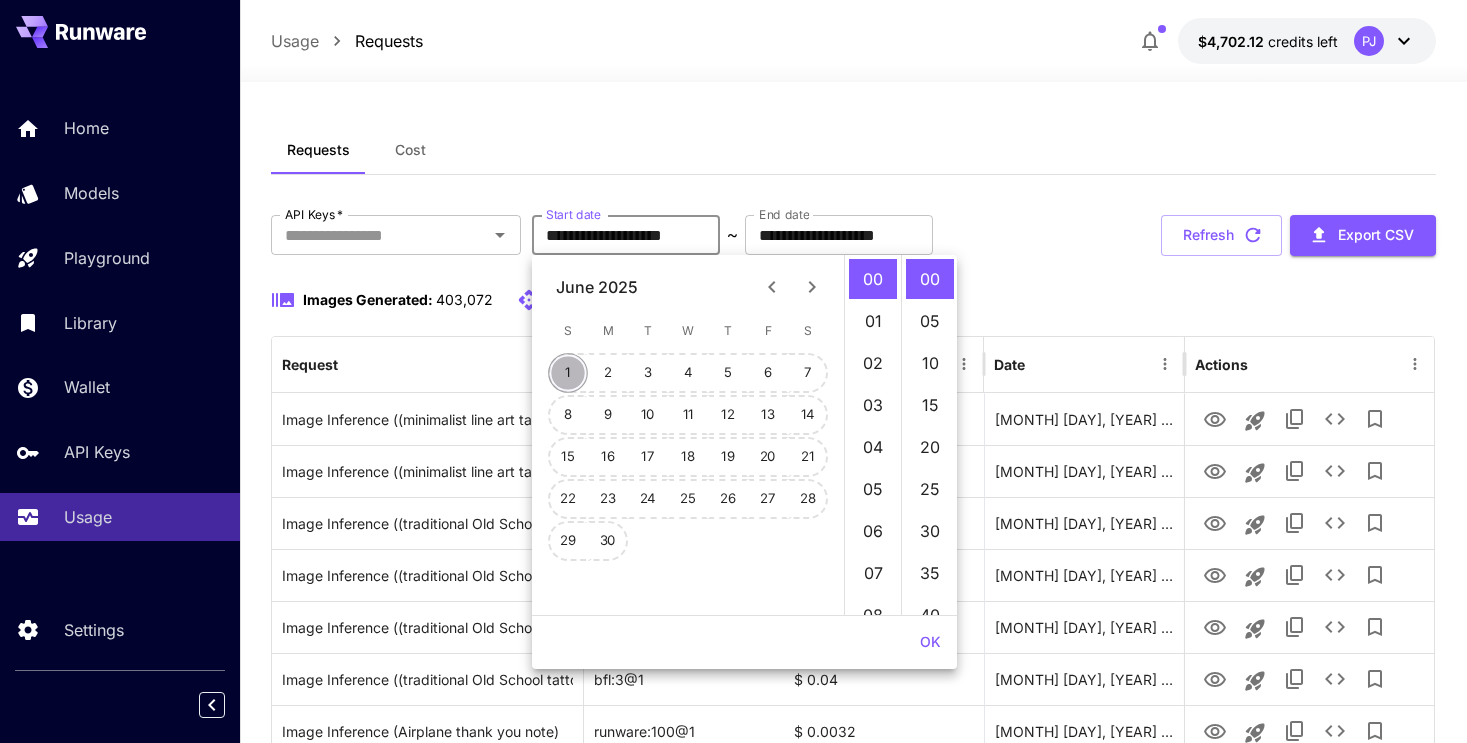 click on "1" at bounding box center (568, 373) 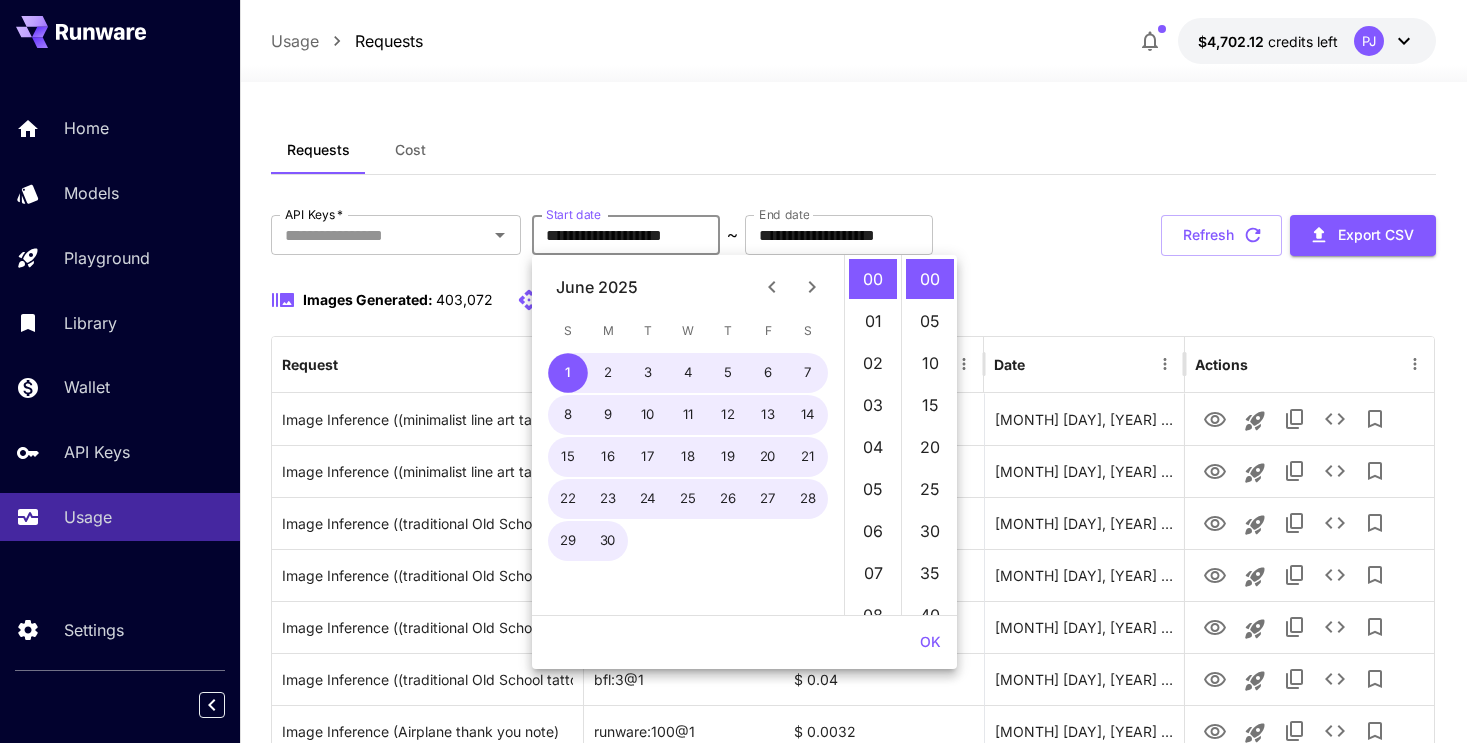 click on "**********" at bounding box center (854, 1594) 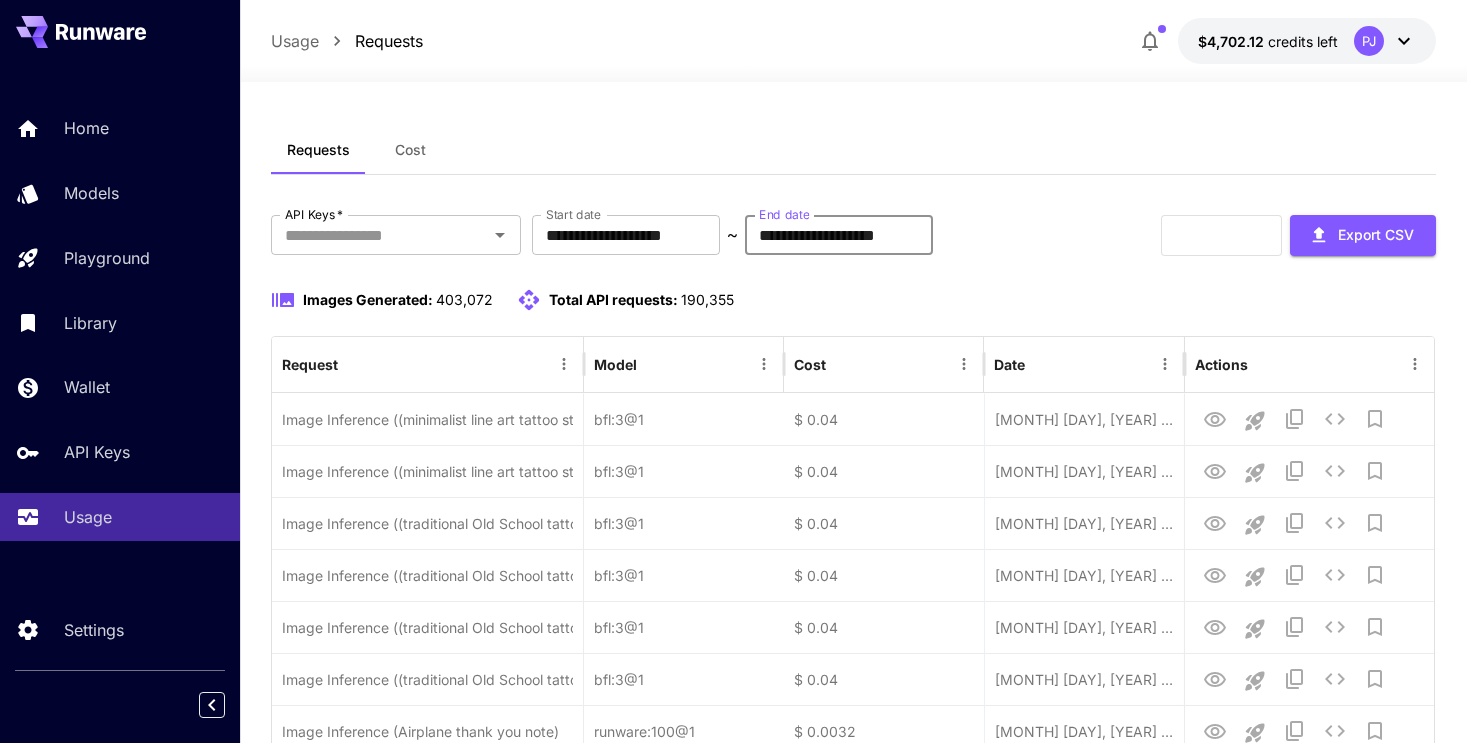 click on "**********" at bounding box center [839, 235] 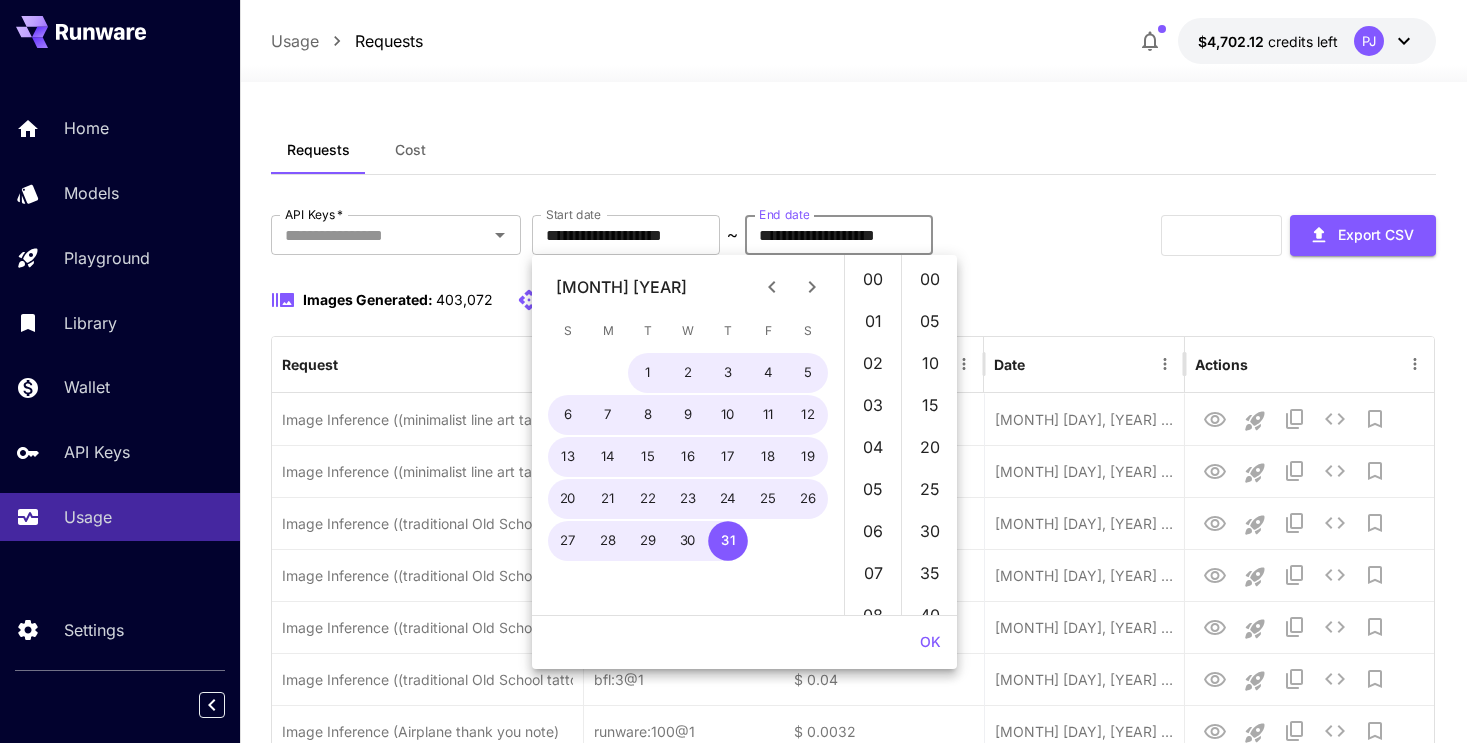 scroll, scrollTop: 966, scrollLeft: 0, axis: vertical 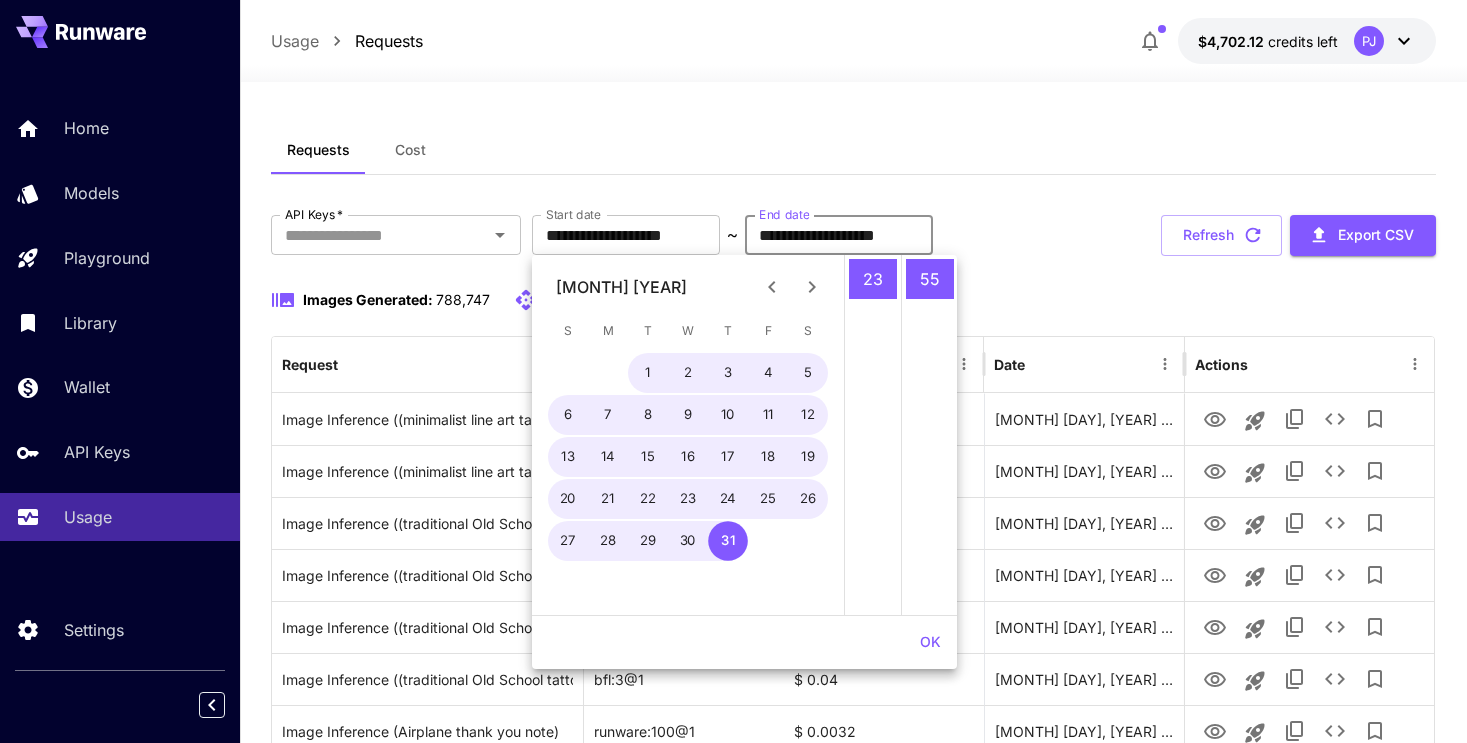 click 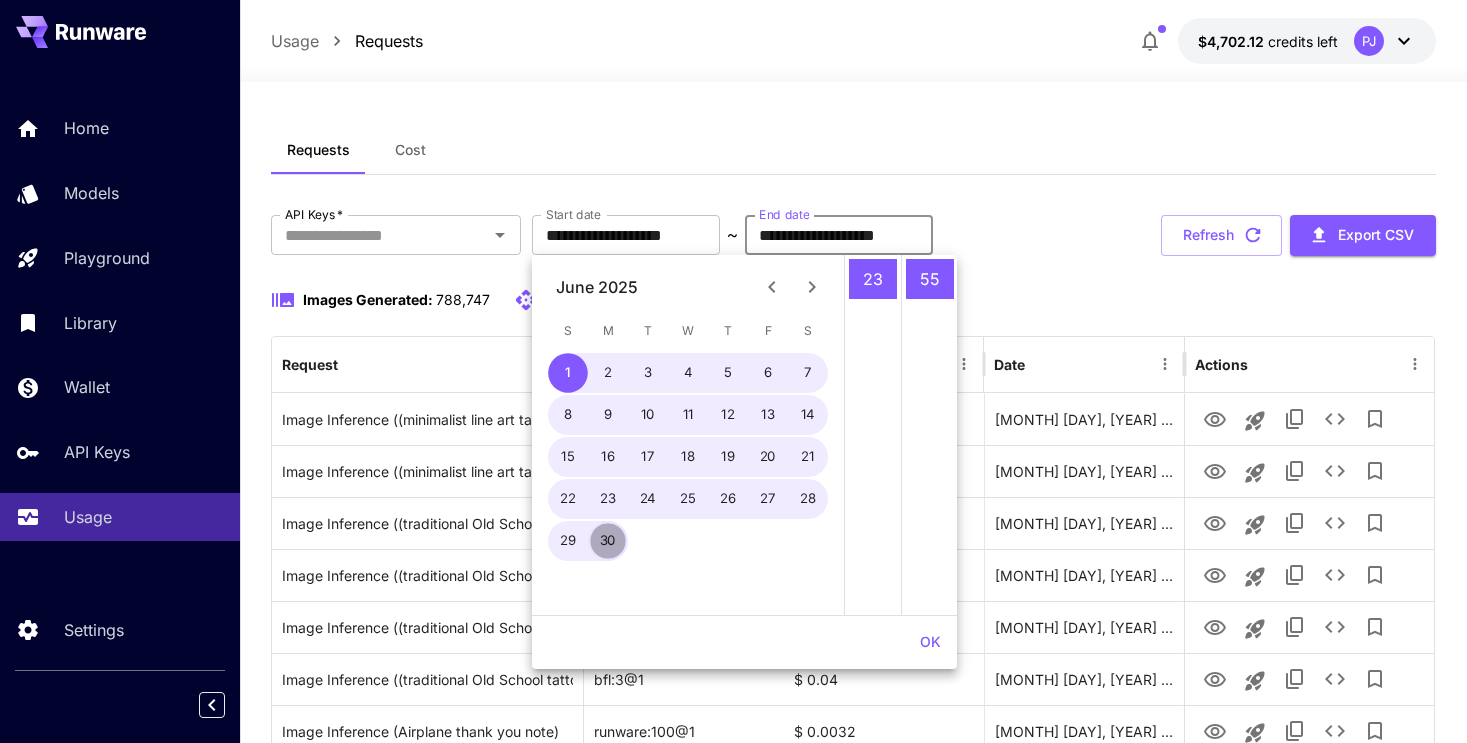 click on "30" at bounding box center (608, 541) 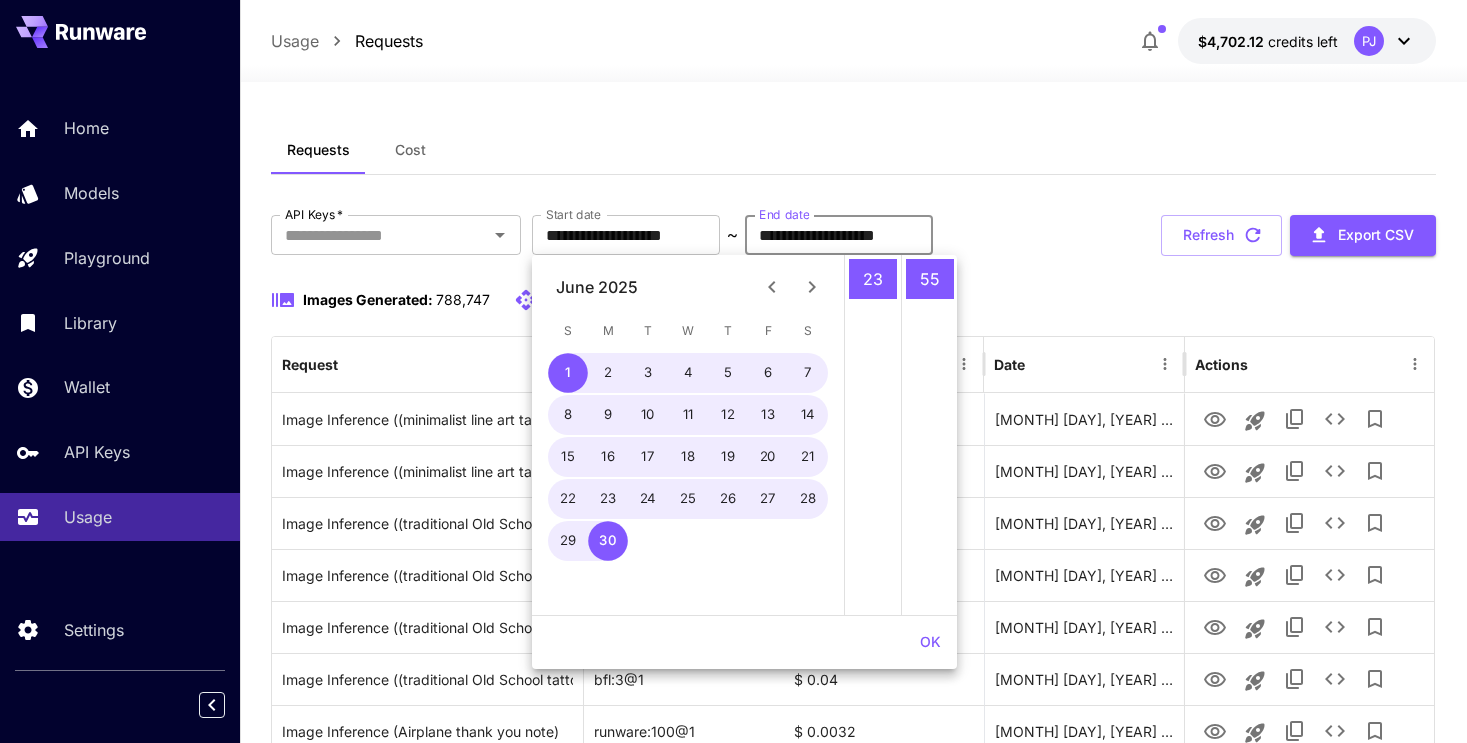click on "OK" at bounding box center [930, 642] 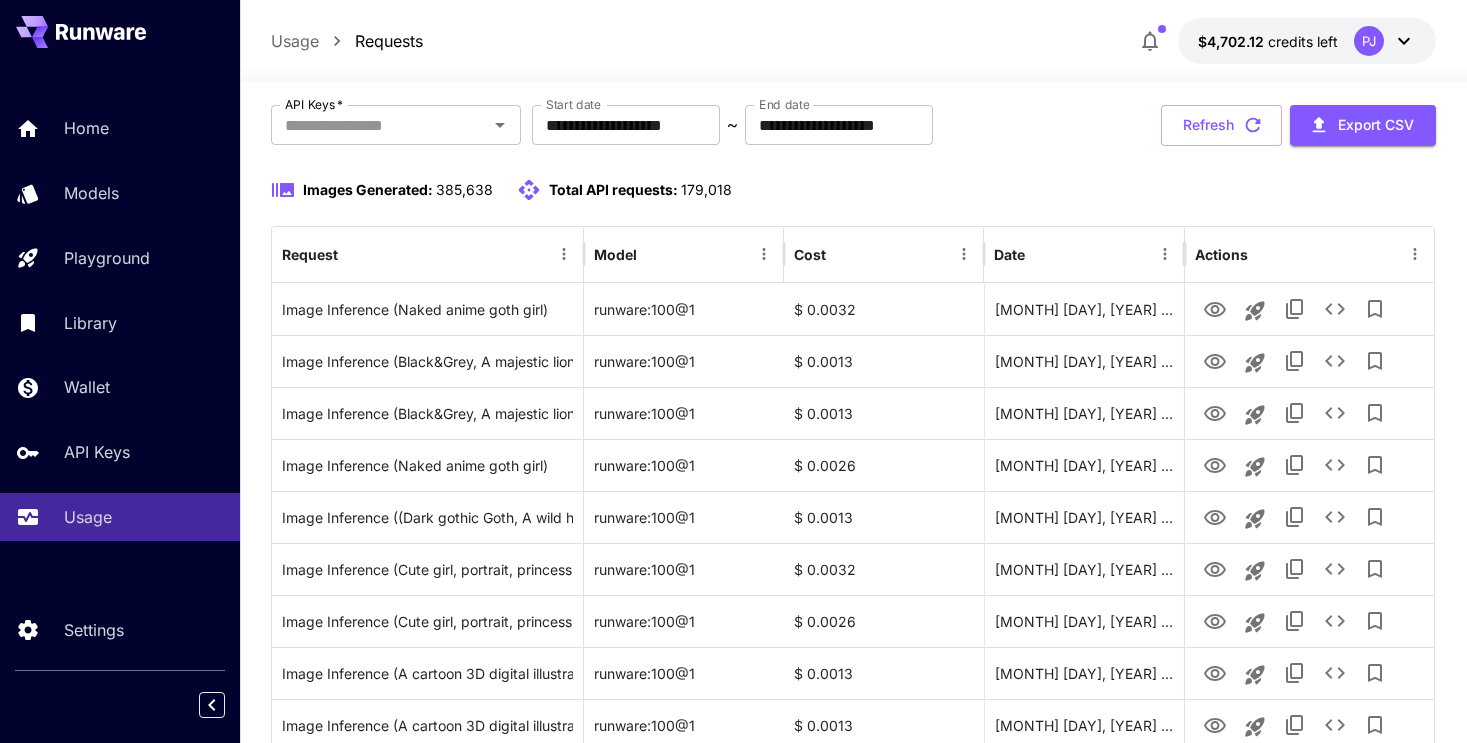 scroll, scrollTop: 0, scrollLeft: 0, axis: both 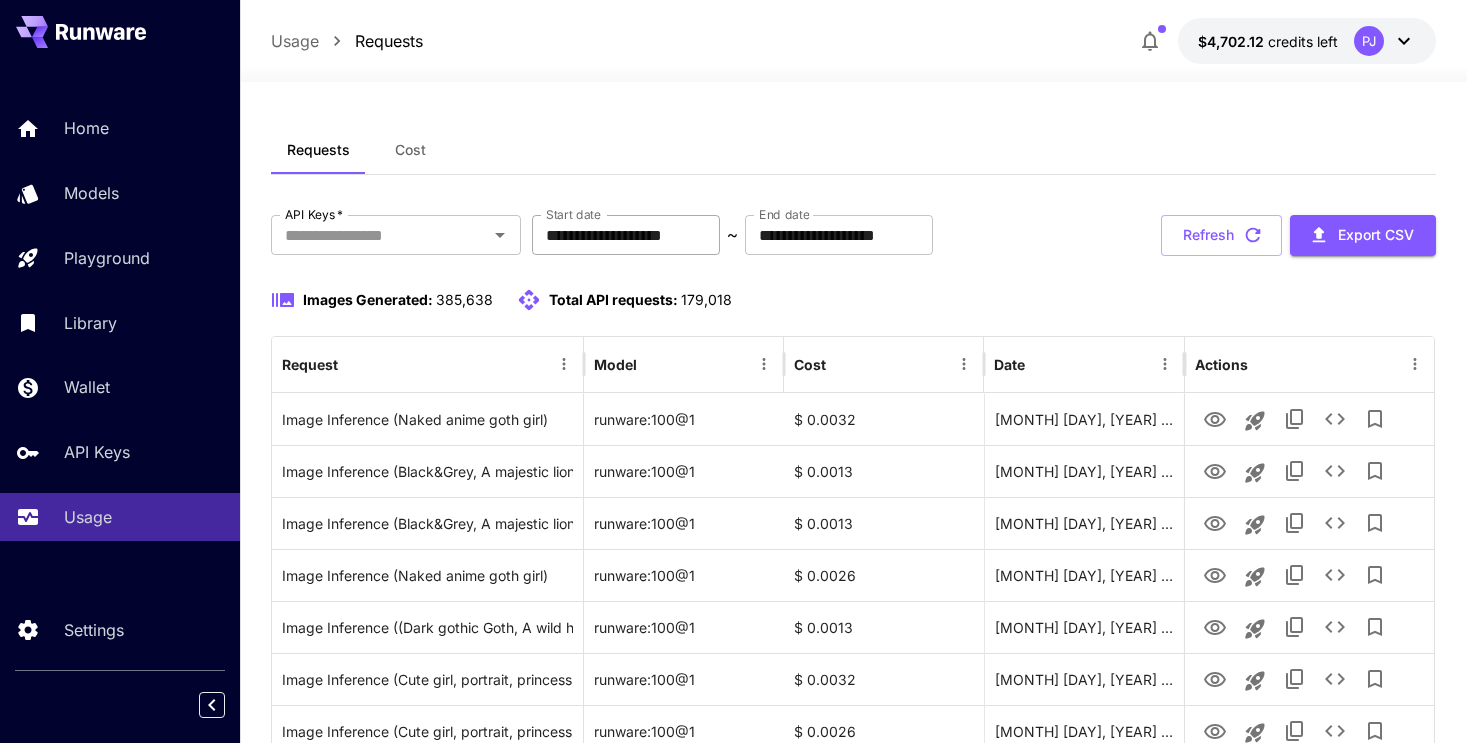 click on "**********" at bounding box center (626, 235) 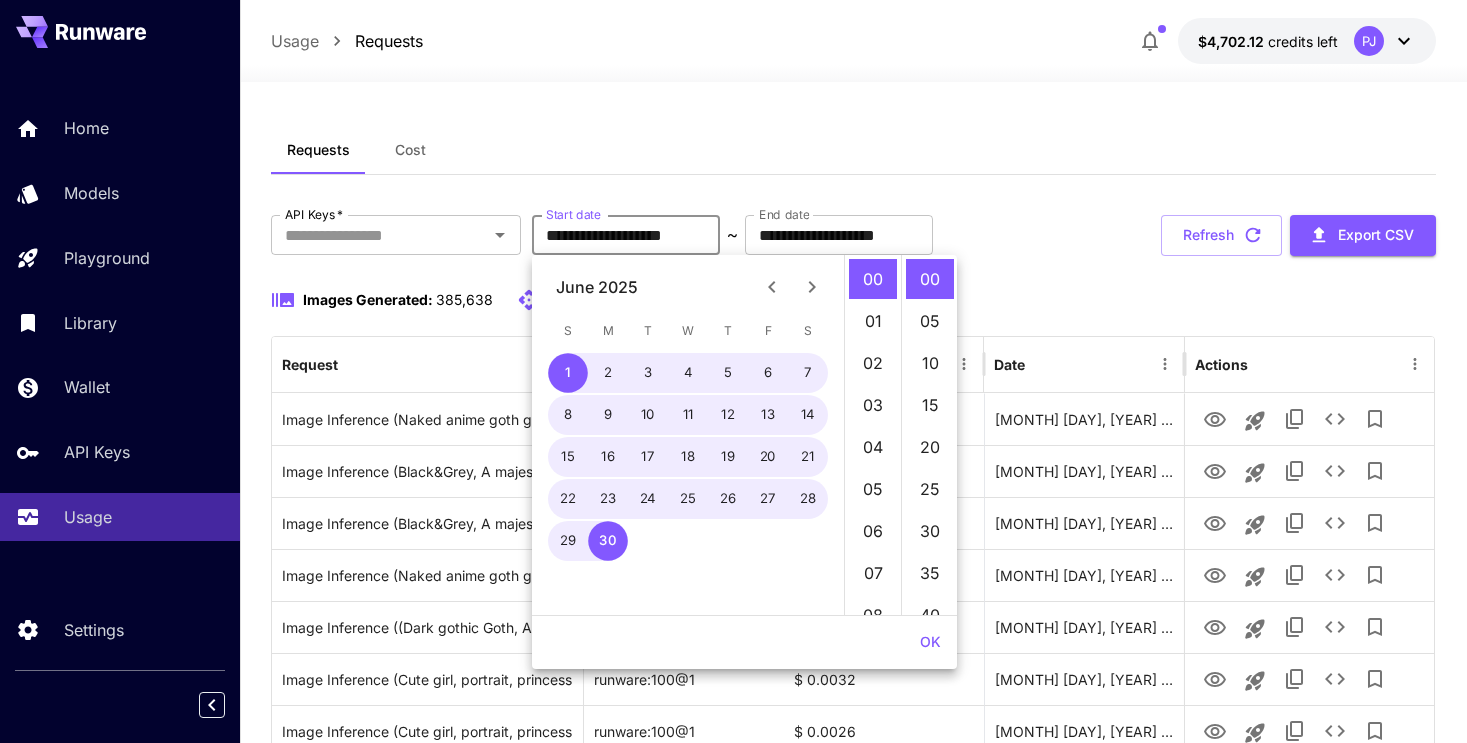 click 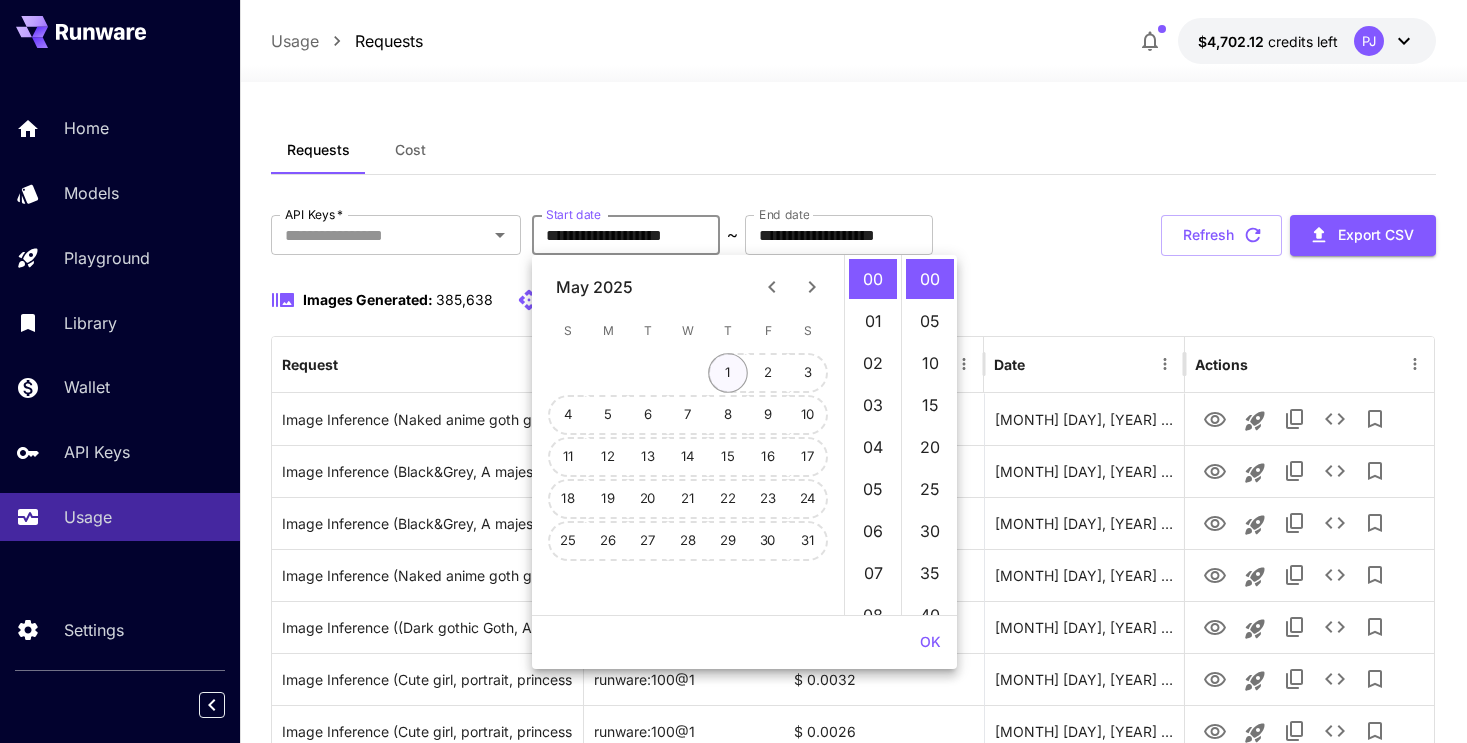 click on "1" at bounding box center [728, 373] 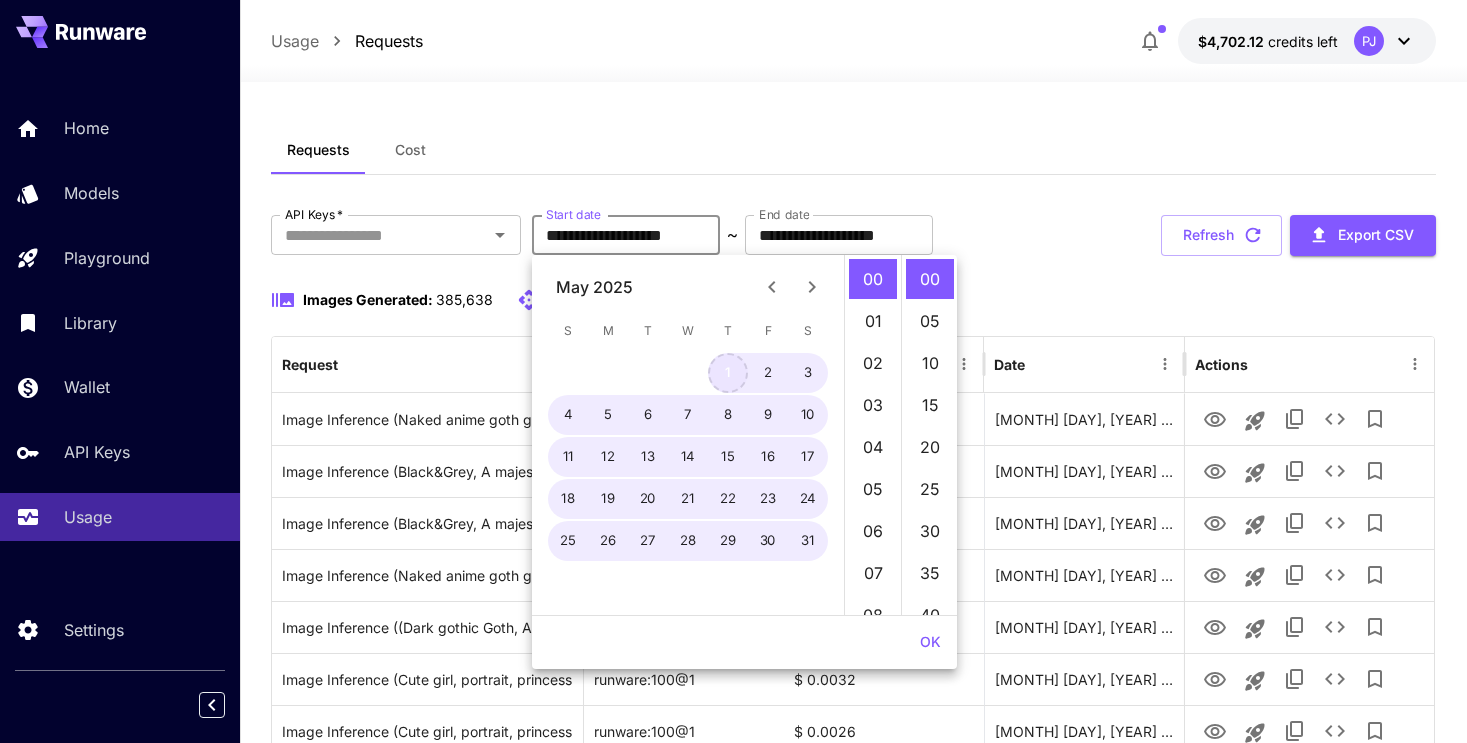 type on "**********" 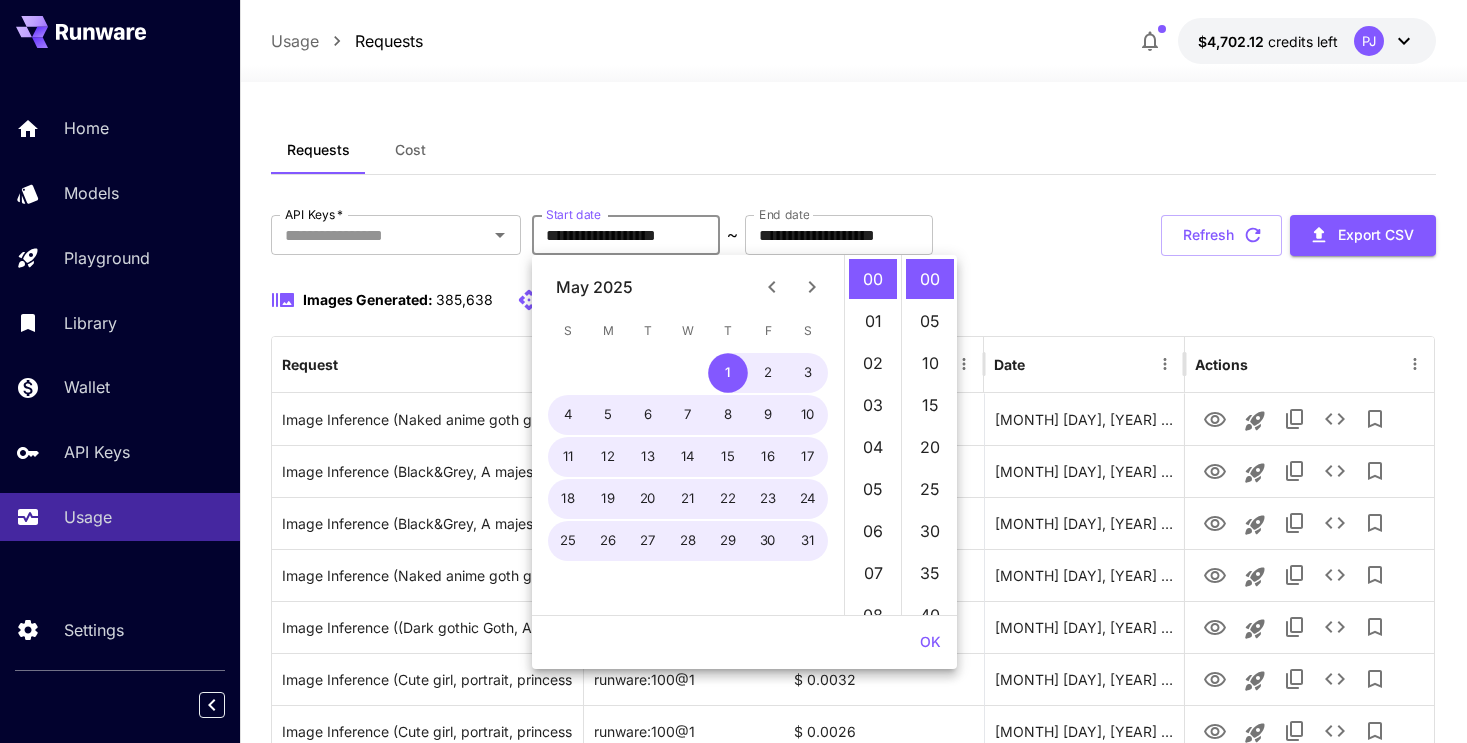 click on "**********" at bounding box center [854, 1594] 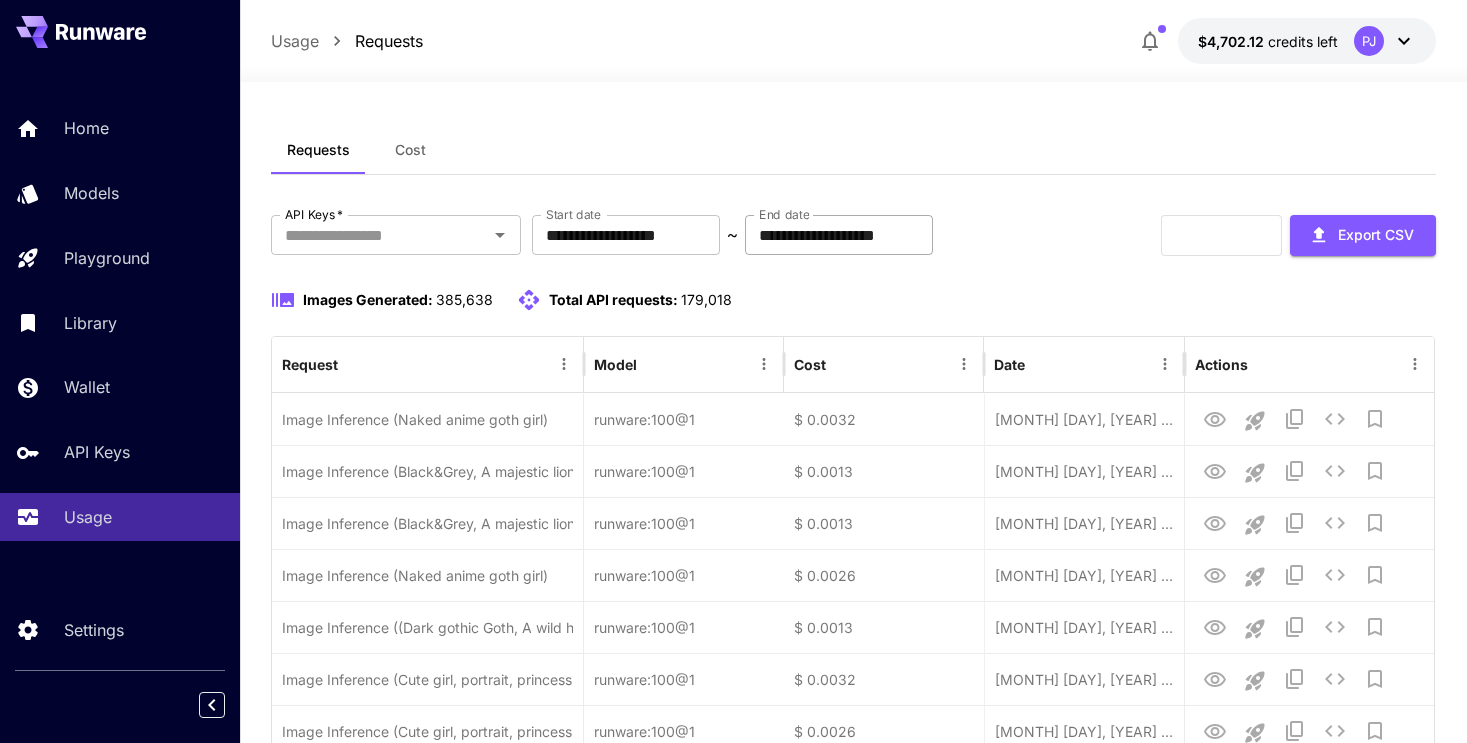 click on "**********" at bounding box center [839, 235] 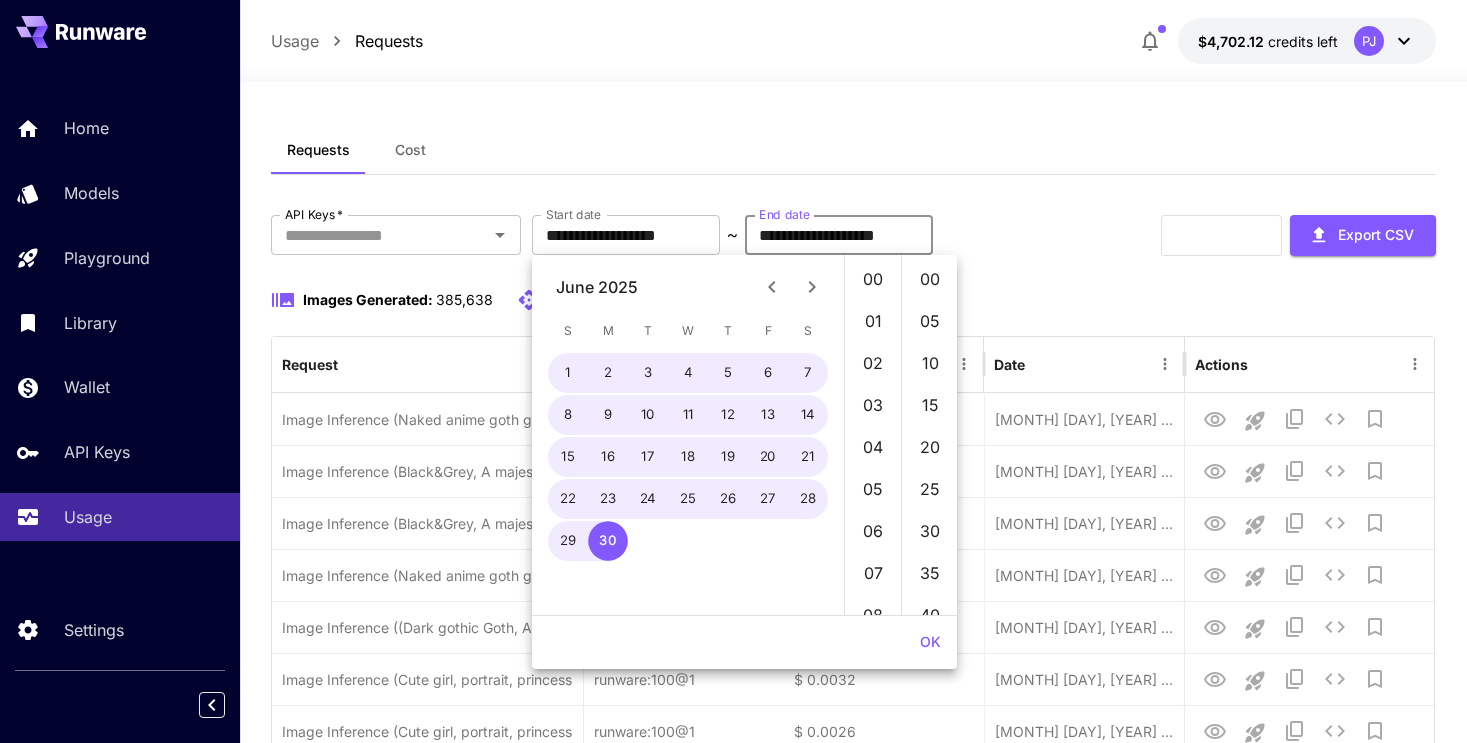 scroll, scrollTop: 966, scrollLeft: 0, axis: vertical 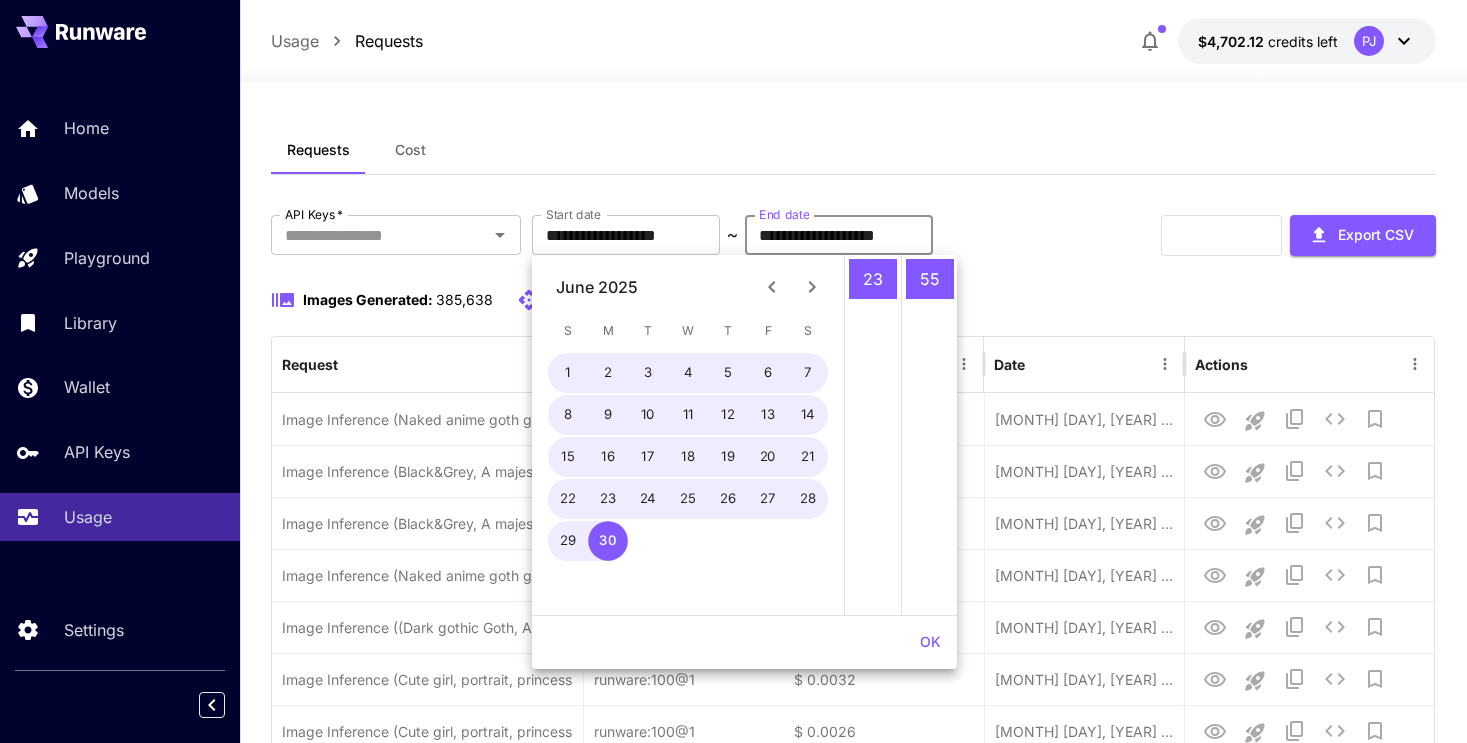 click 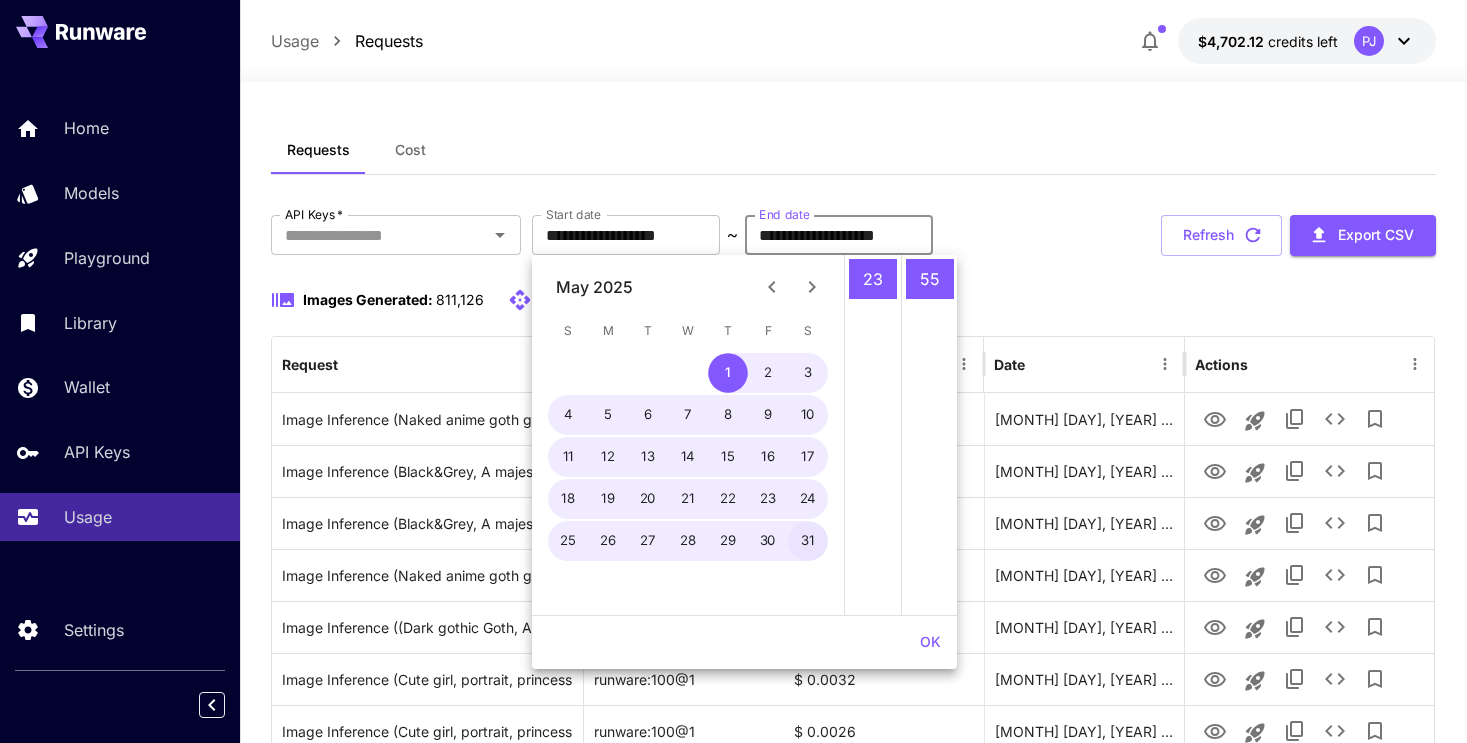 click on "31" at bounding box center [808, 541] 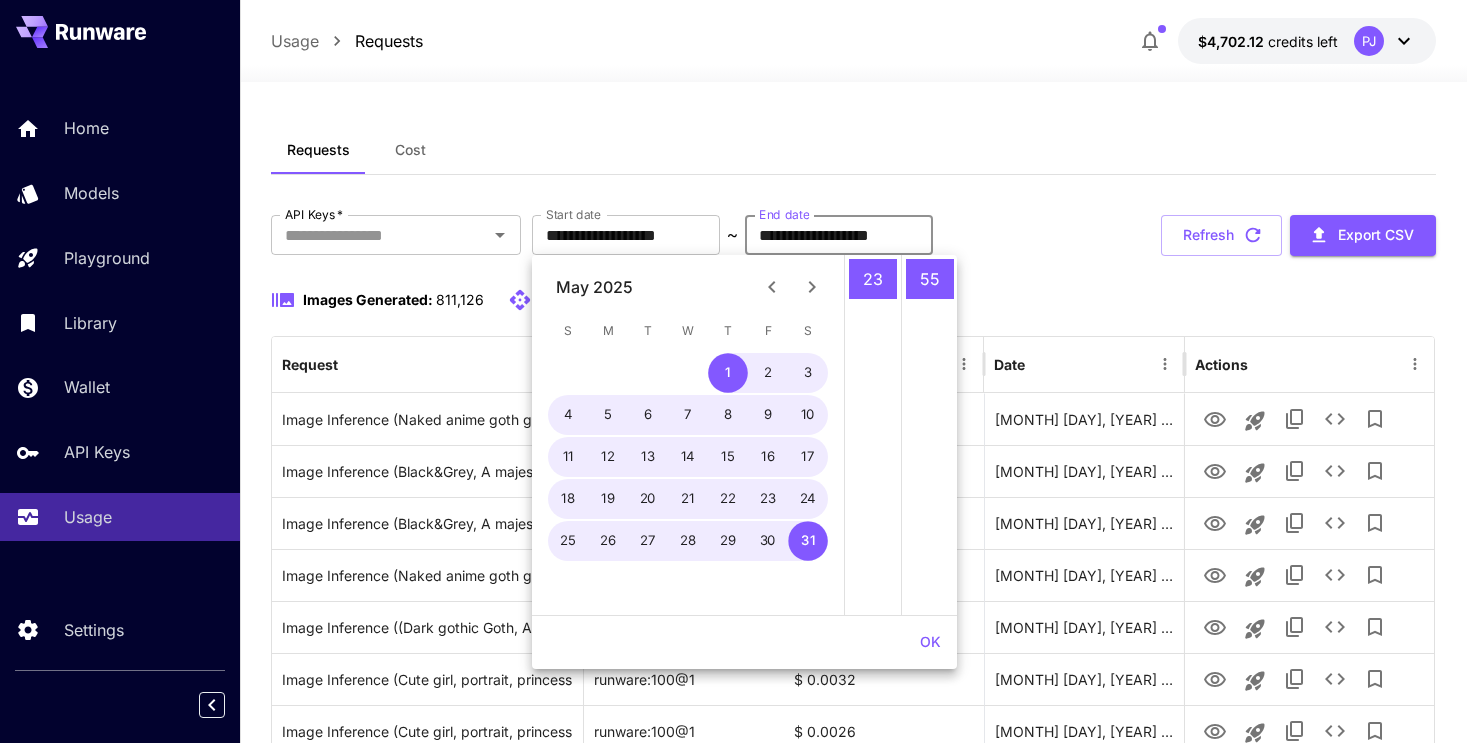 click on "OK" at bounding box center (930, 642) 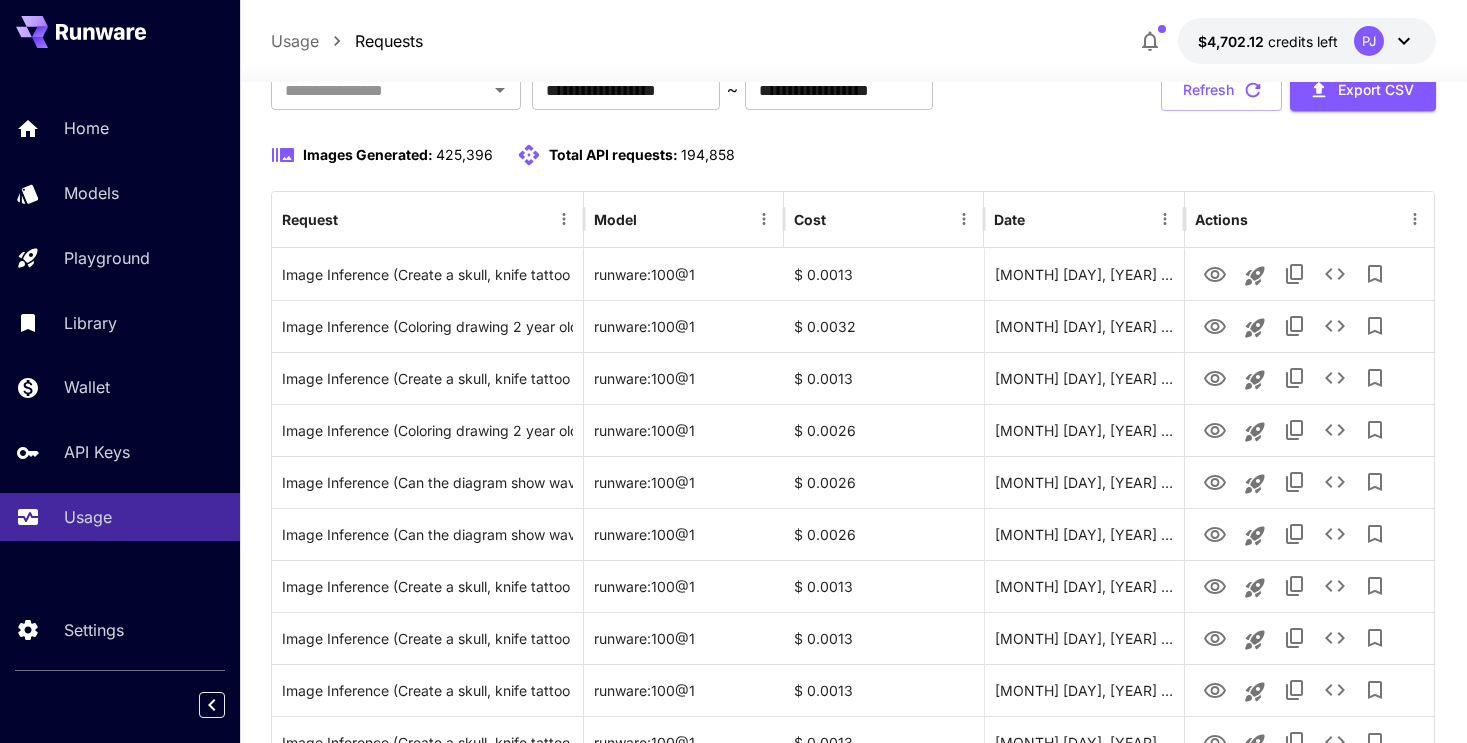 scroll, scrollTop: 0, scrollLeft: 0, axis: both 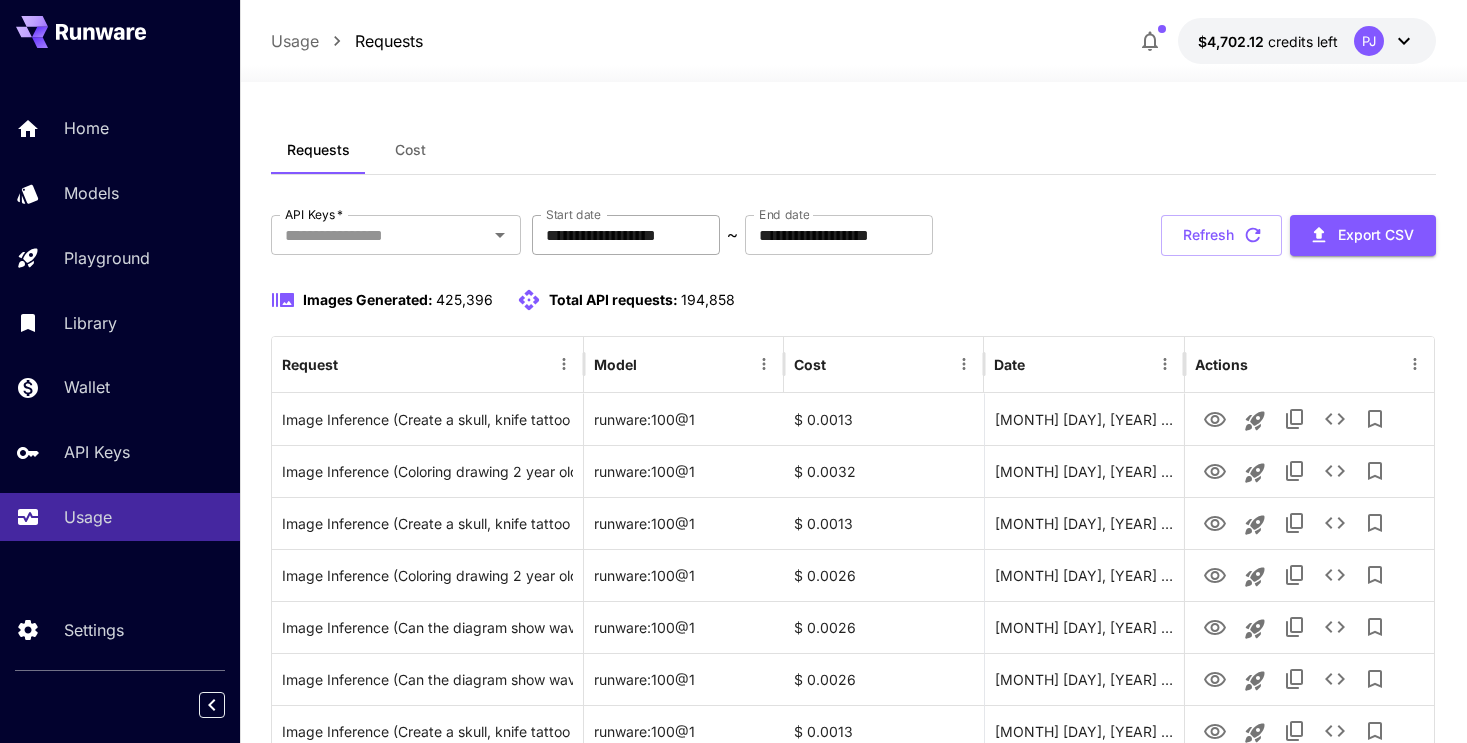 click on "**********" at bounding box center (626, 235) 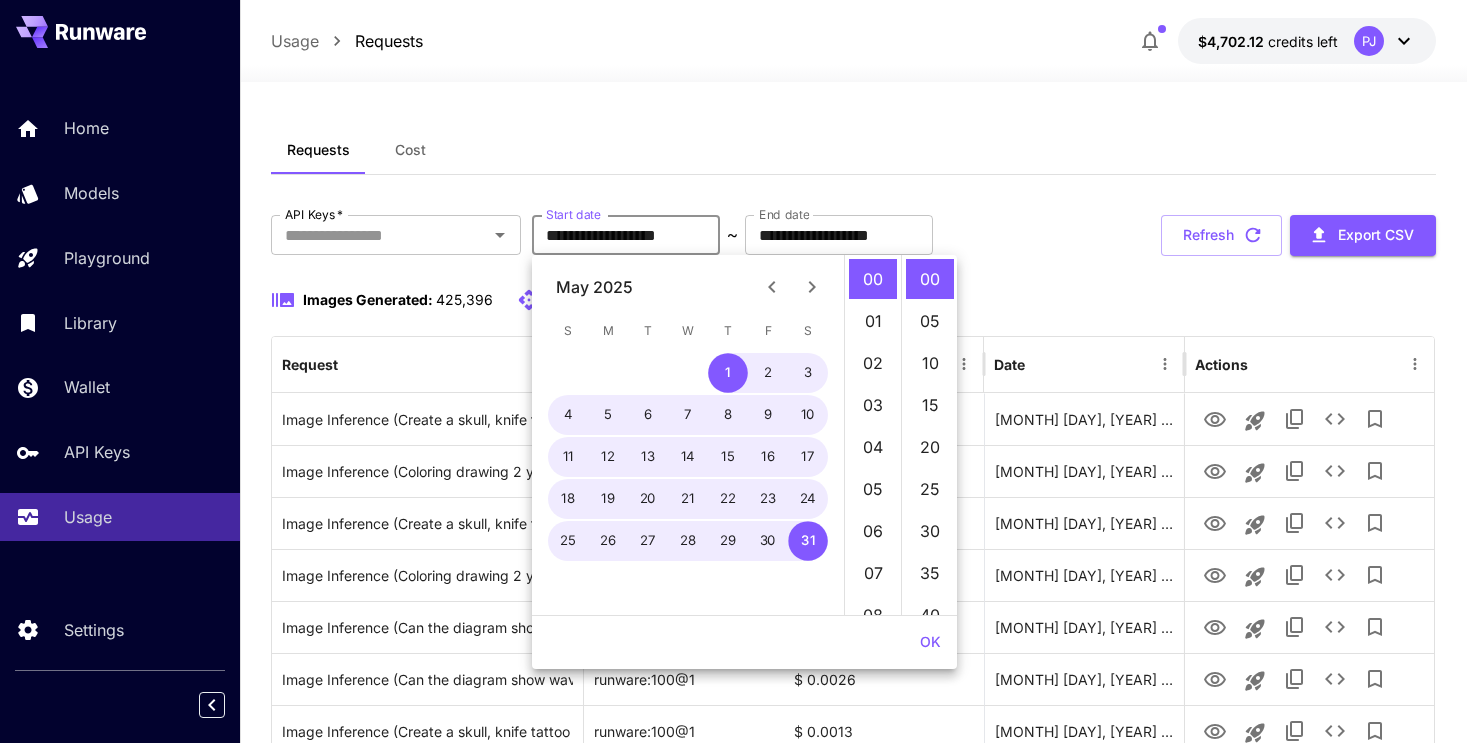 click 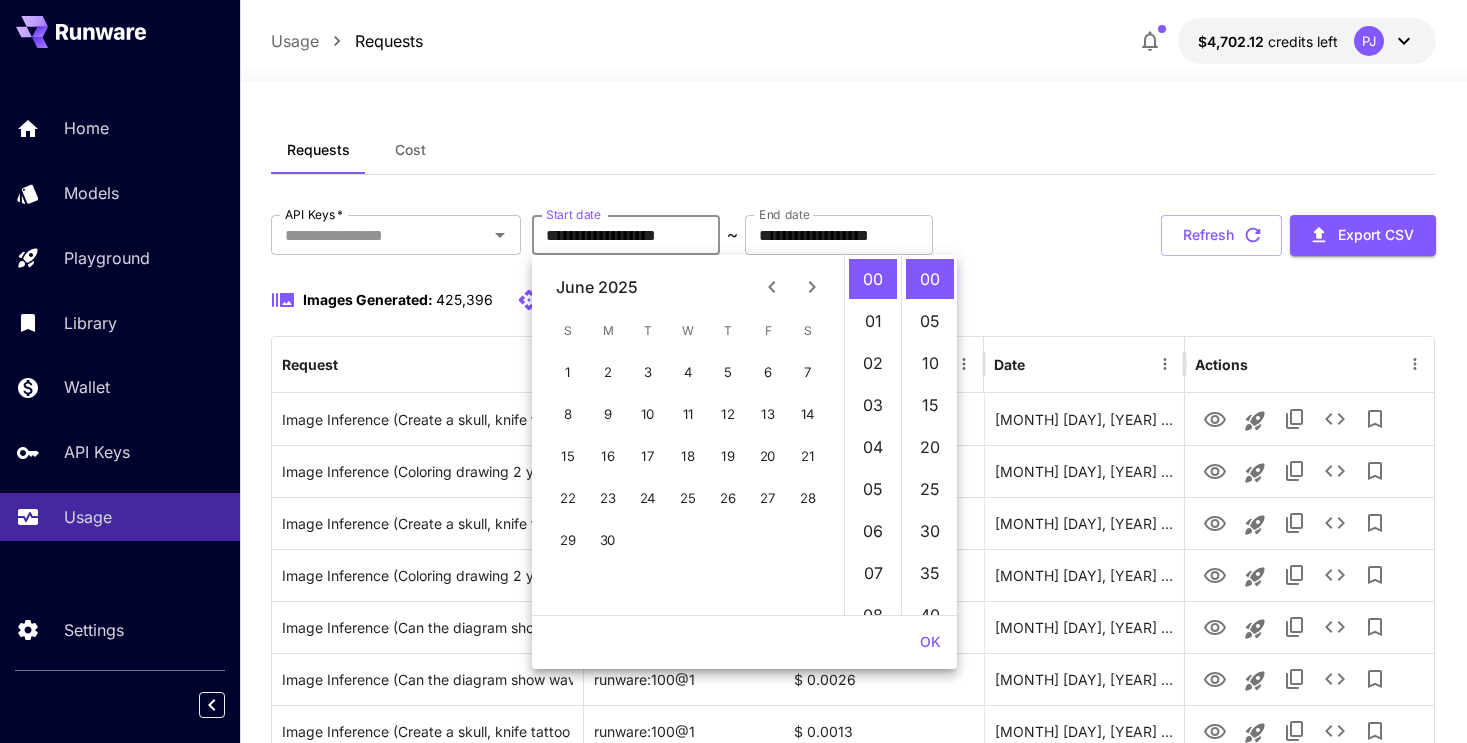 click 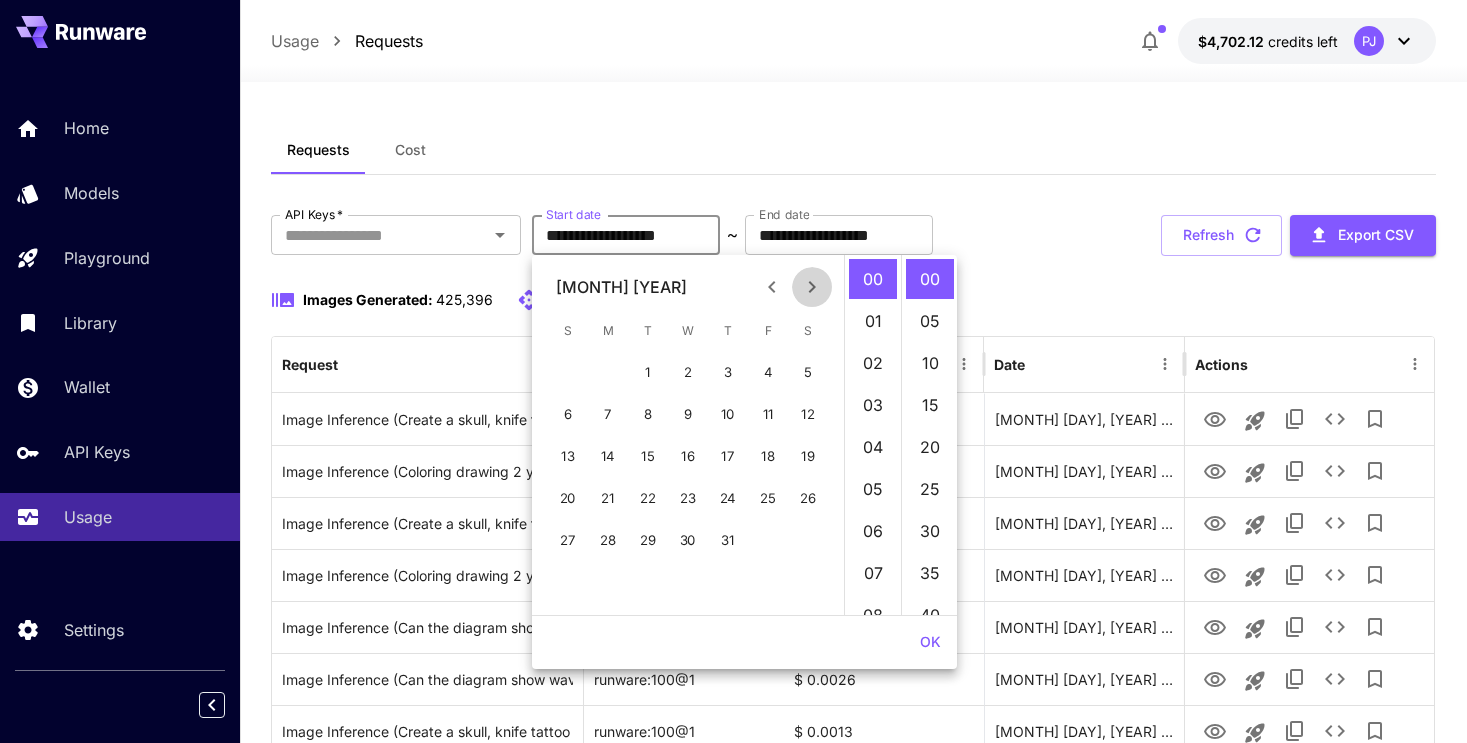 click 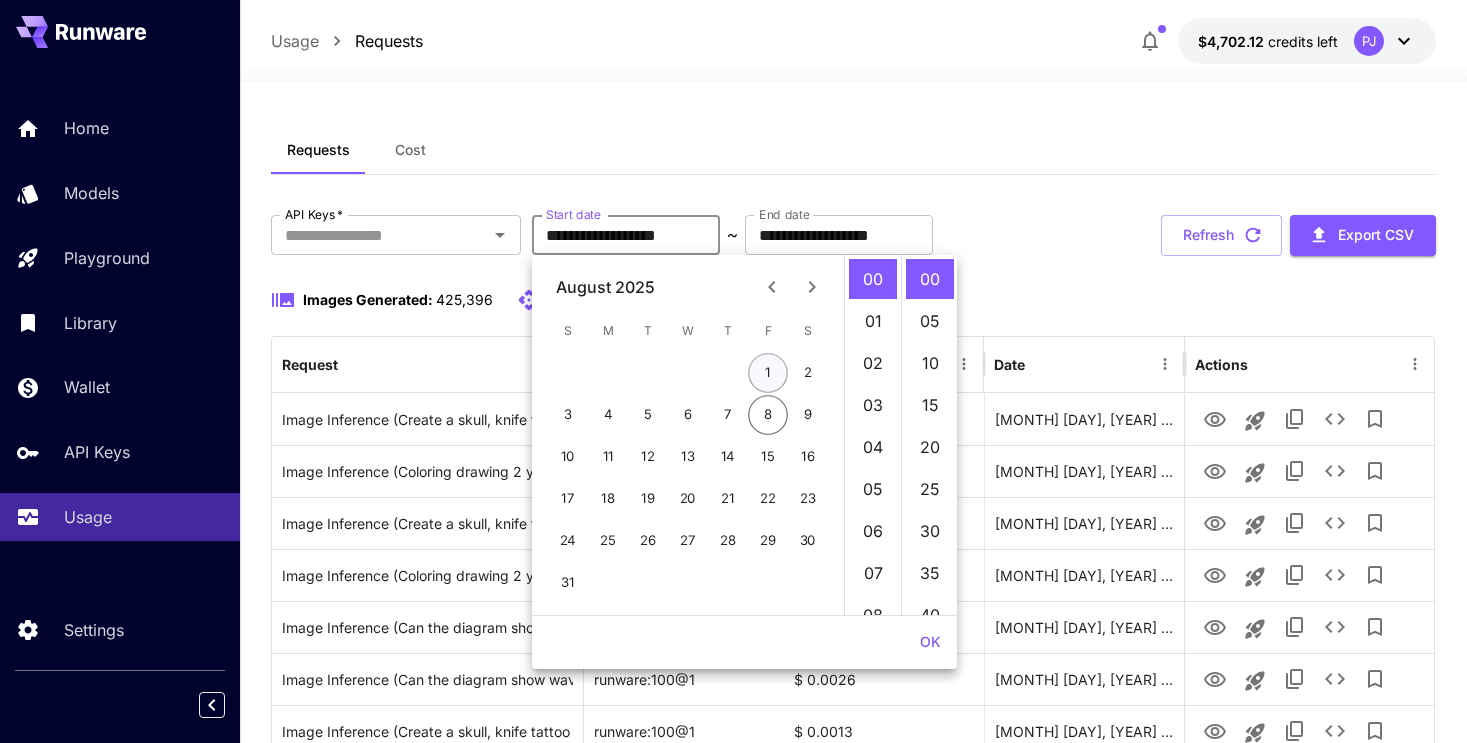 click on "1" at bounding box center (768, 373) 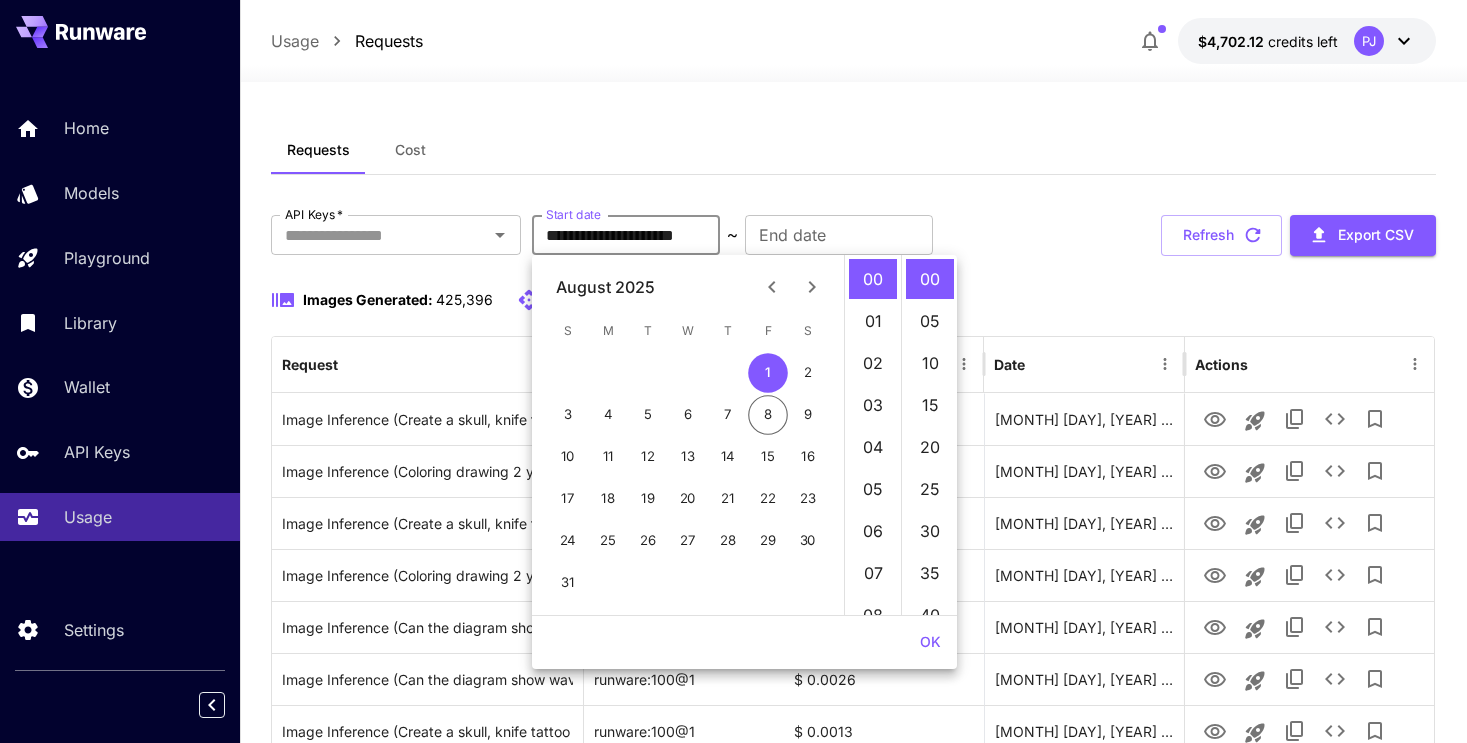 click on "**********" at bounding box center [854, 1594] 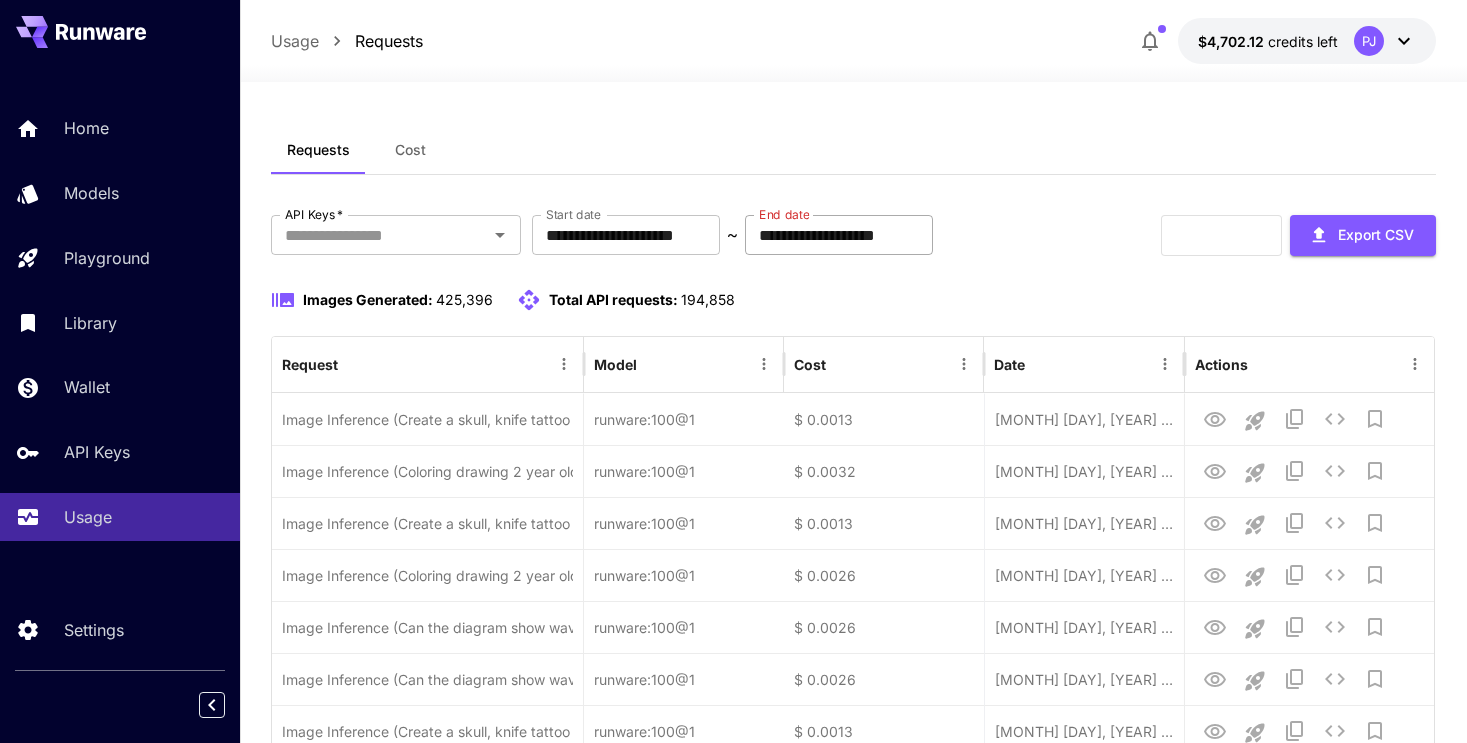 click on "**********" at bounding box center [839, 235] 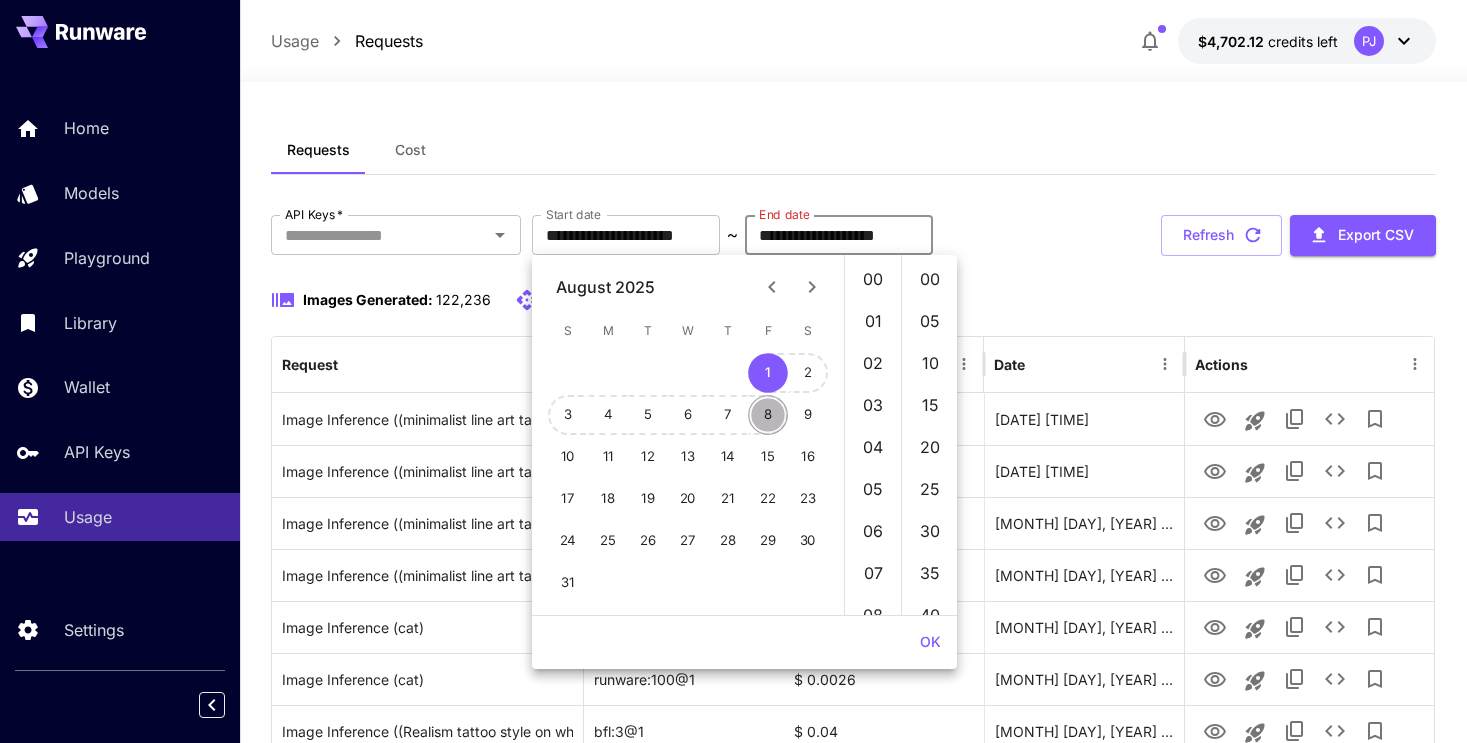 click on "8" at bounding box center (768, 415) 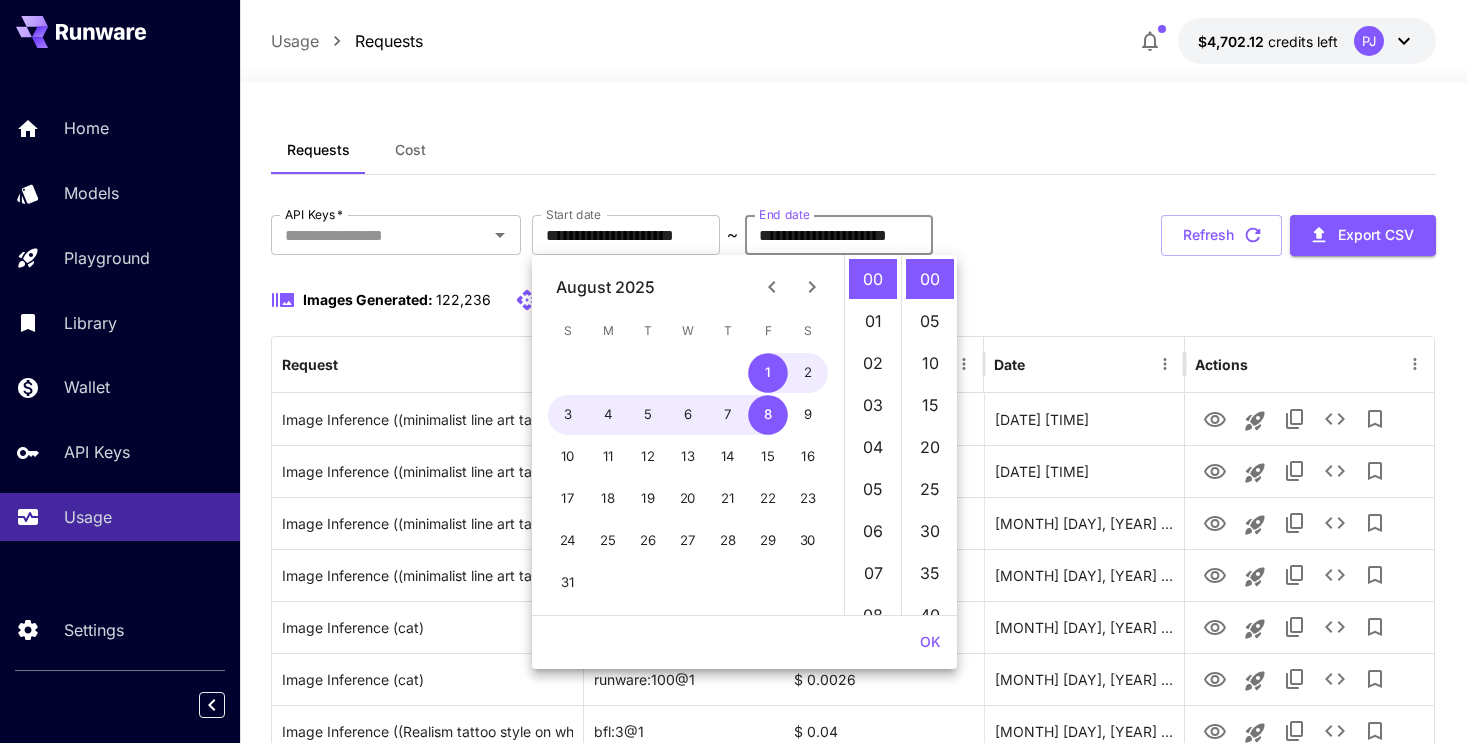 click on "**********" at bounding box center [854, 235] 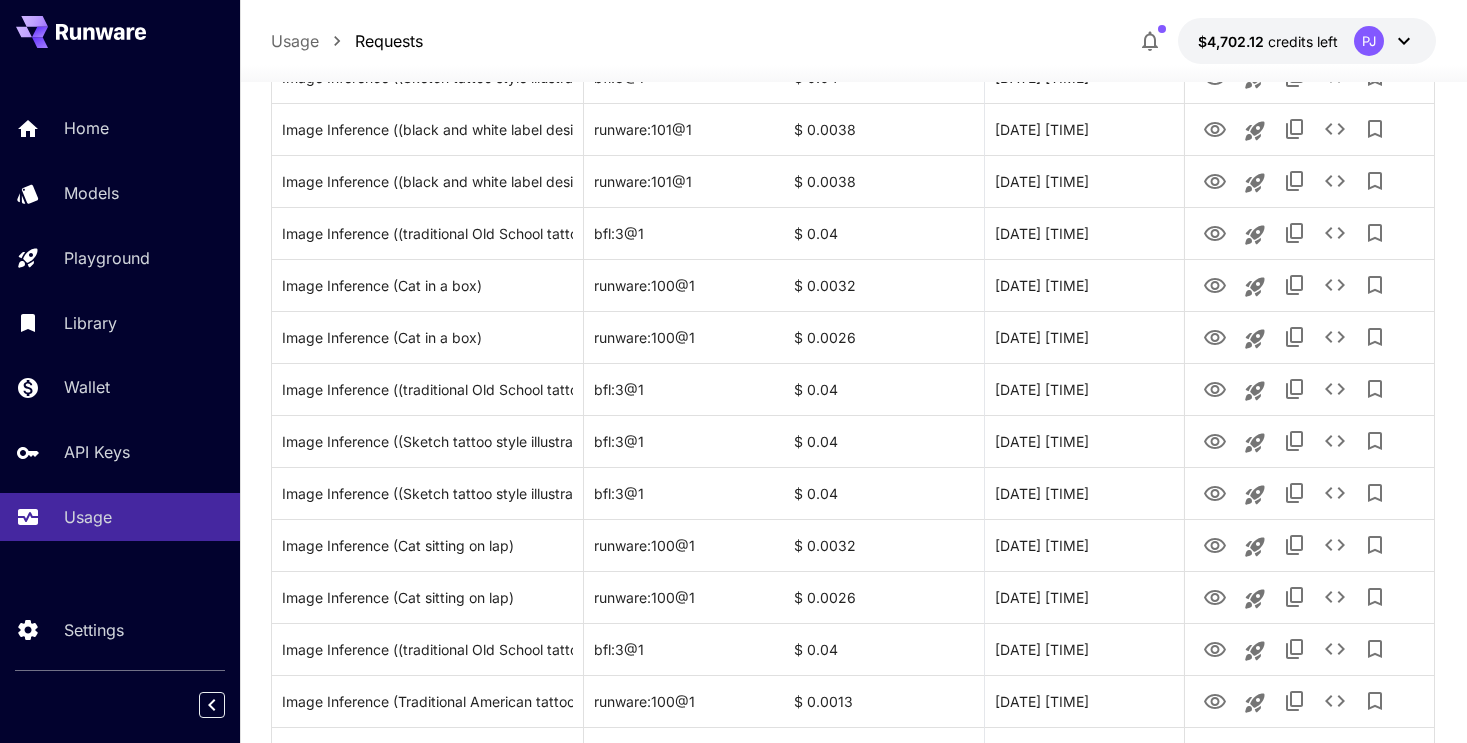 scroll, scrollTop: 1348, scrollLeft: 0, axis: vertical 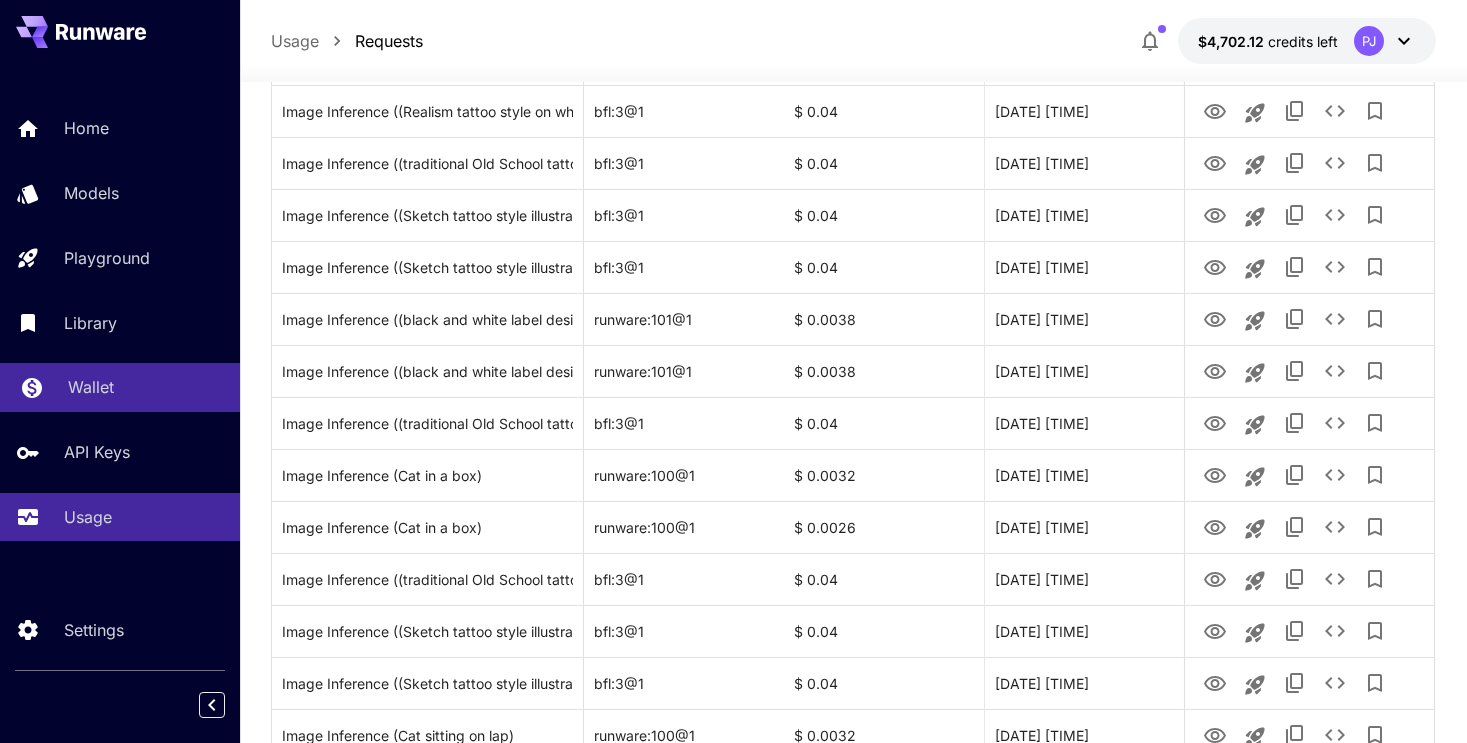 click on "Wallet" at bounding box center (146, 387) 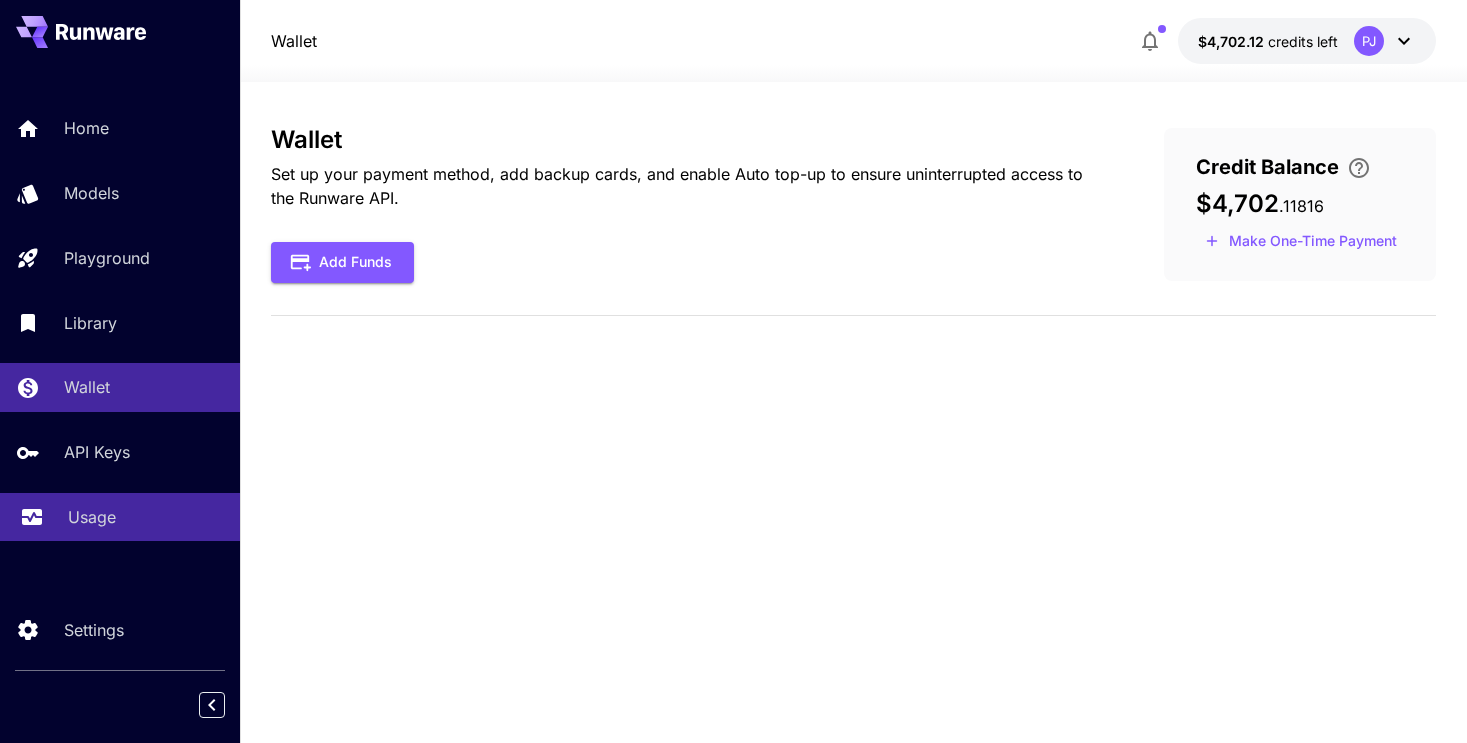 click on "Usage" at bounding box center [92, 517] 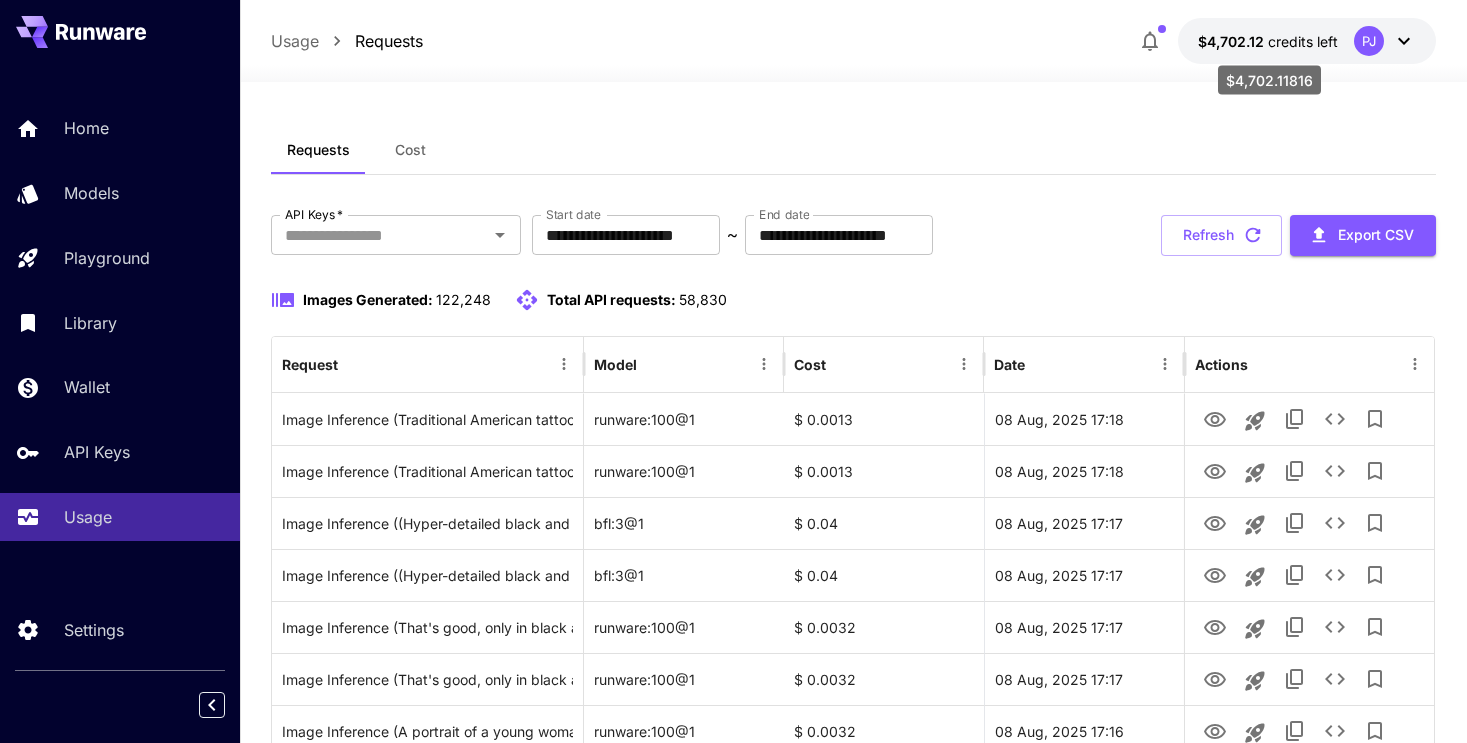 click on "credits left" at bounding box center [1303, 41] 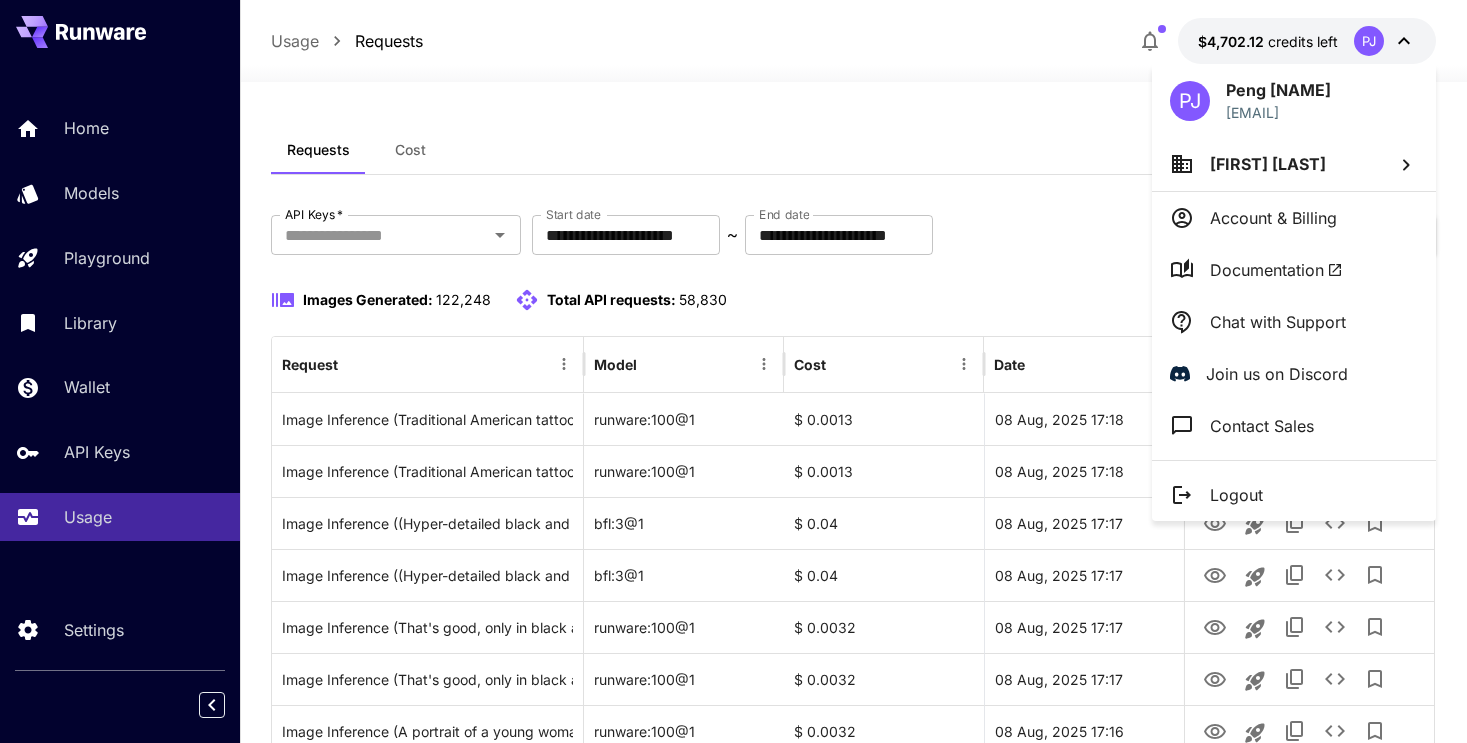 click on "Account & Billing" at bounding box center [1273, 218] 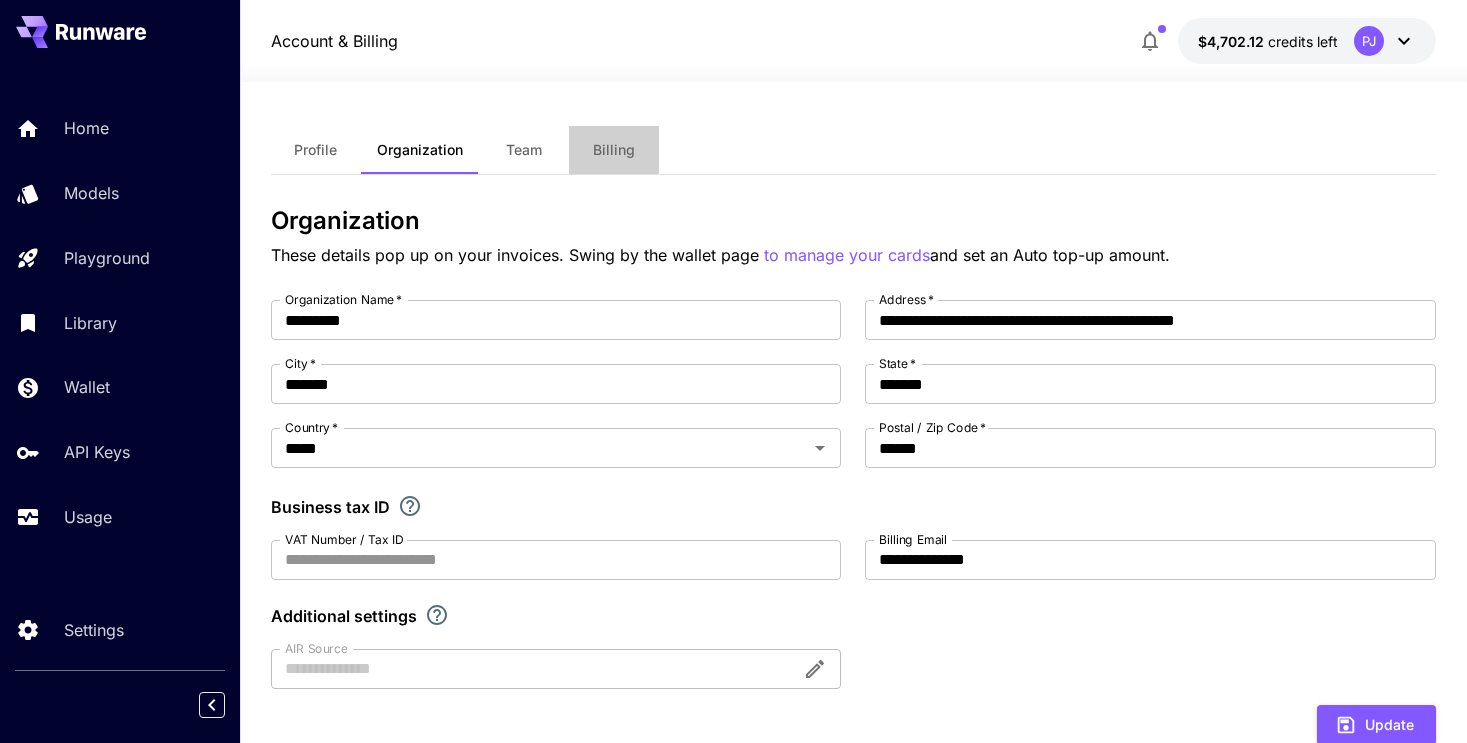 click on "Billing" at bounding box center [614, 150] 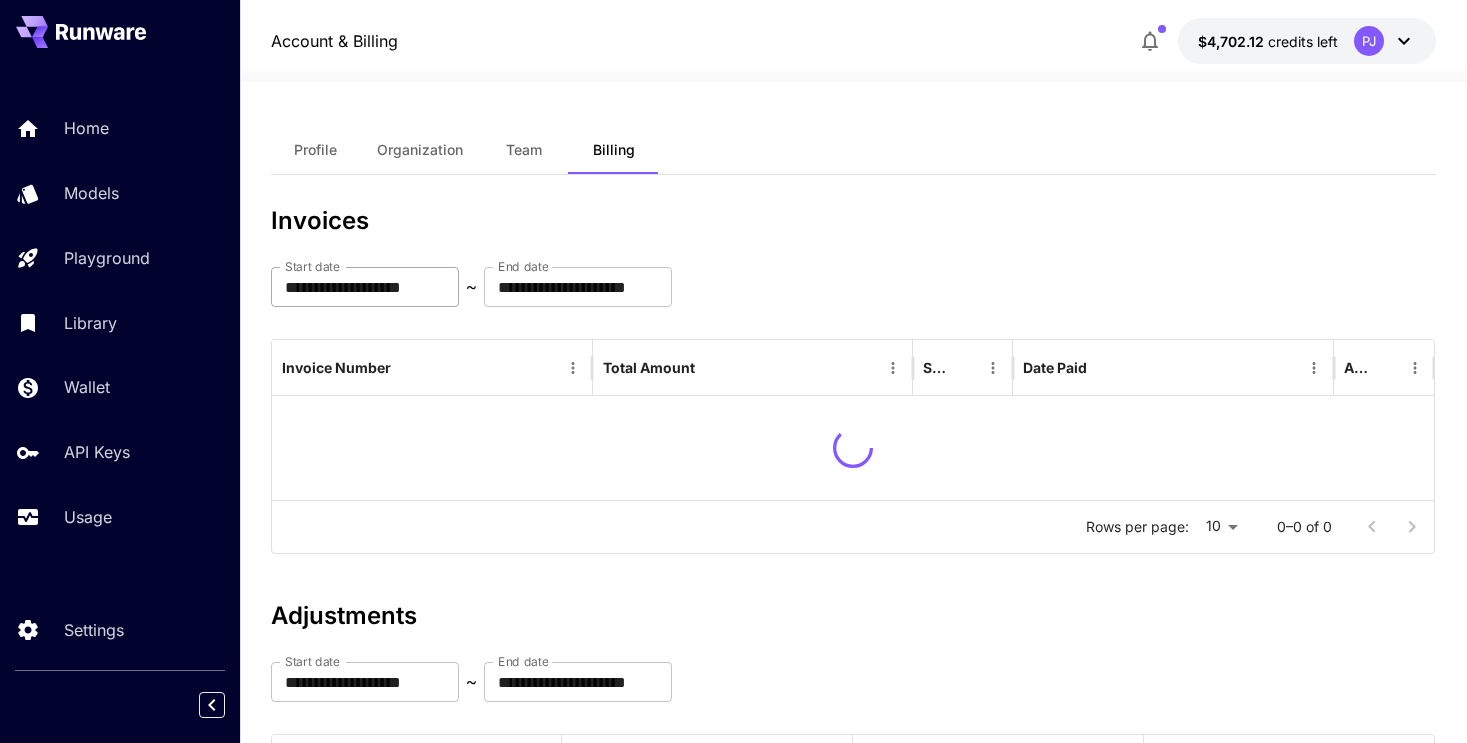 click on "**********" at bounding box center [365, 287] 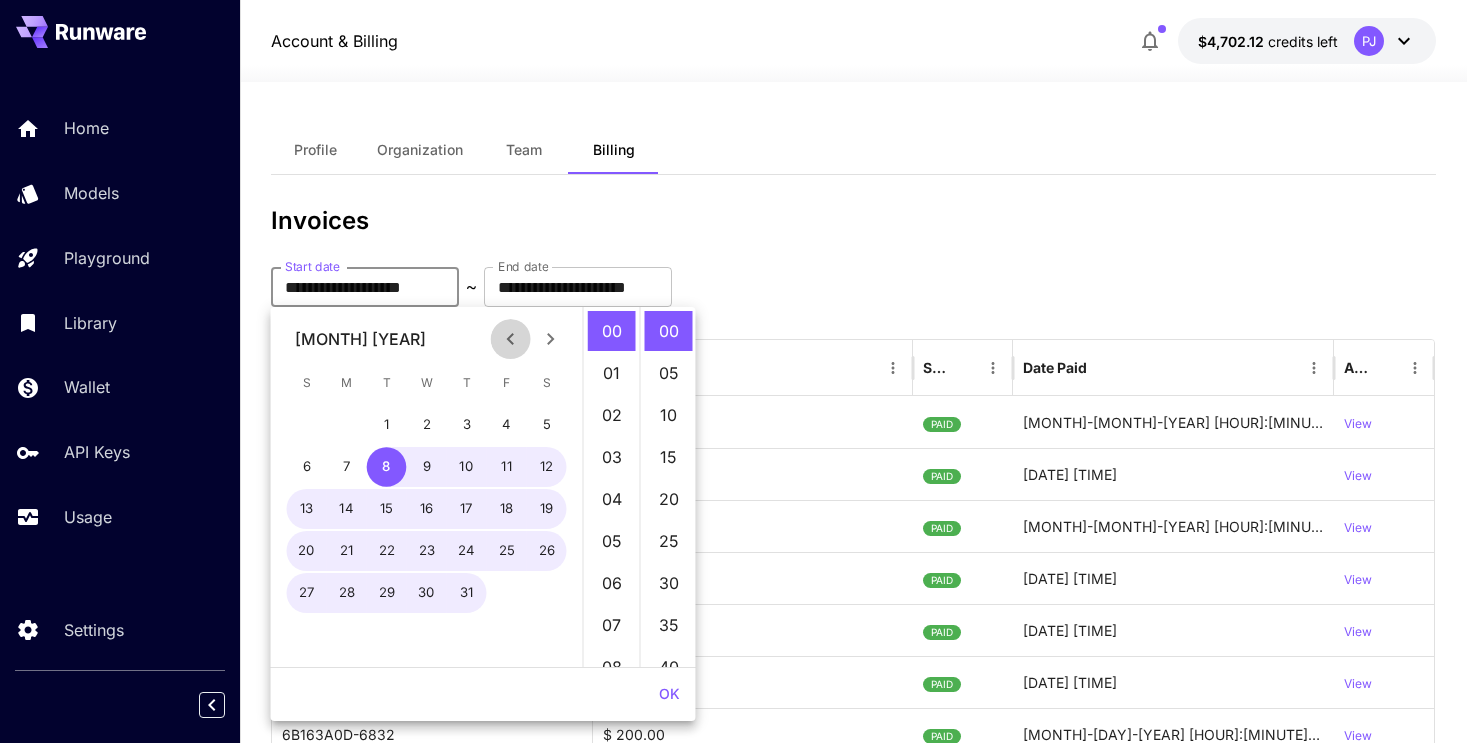 click 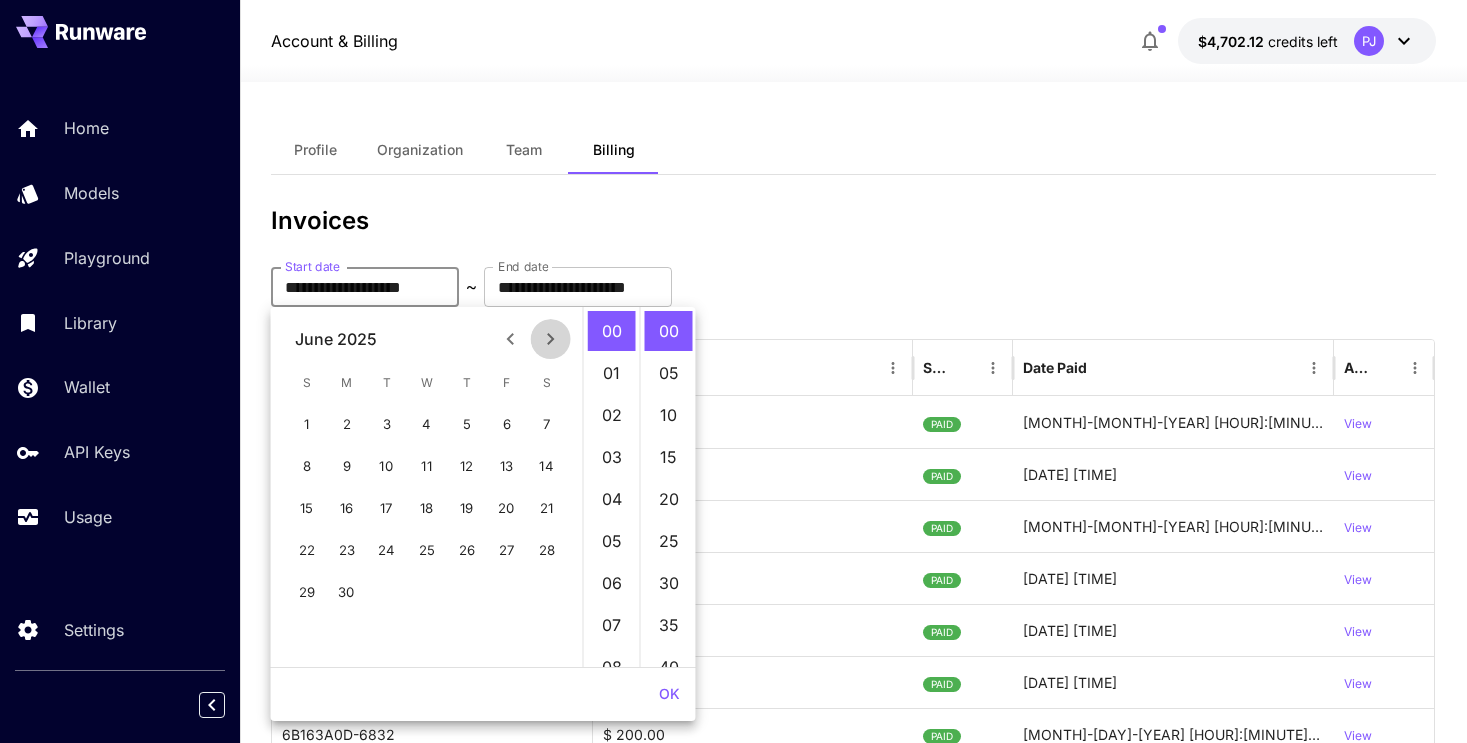 click 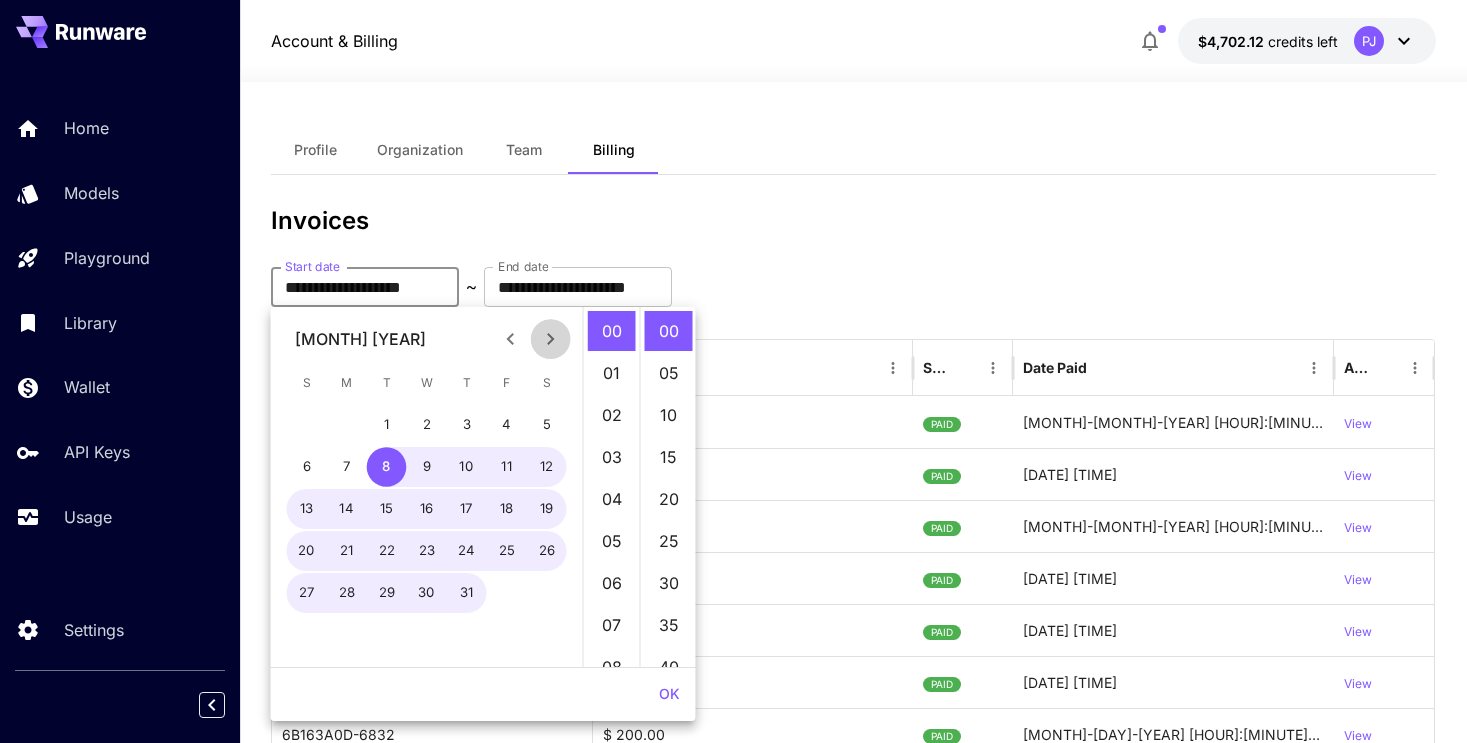 click 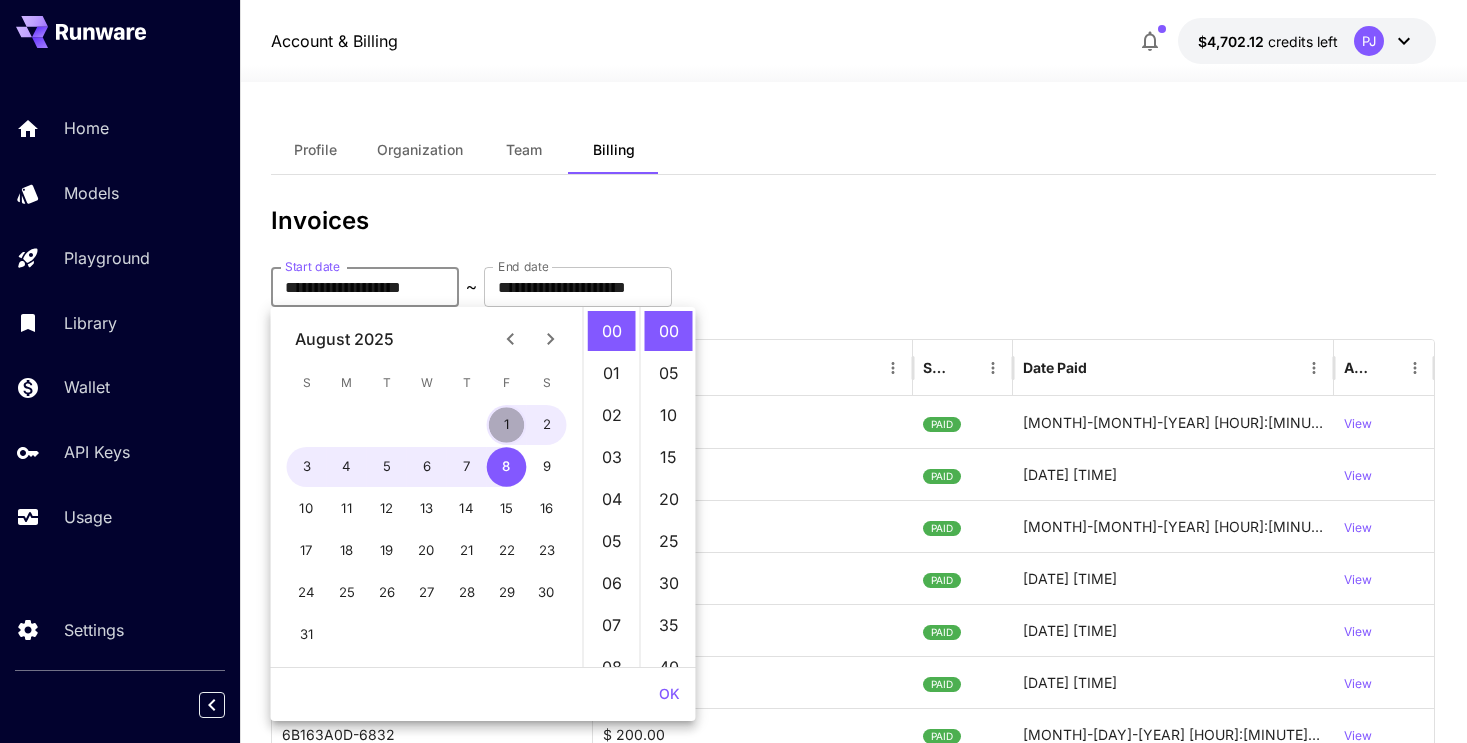 click on "1" at bounding box center [507, 425] 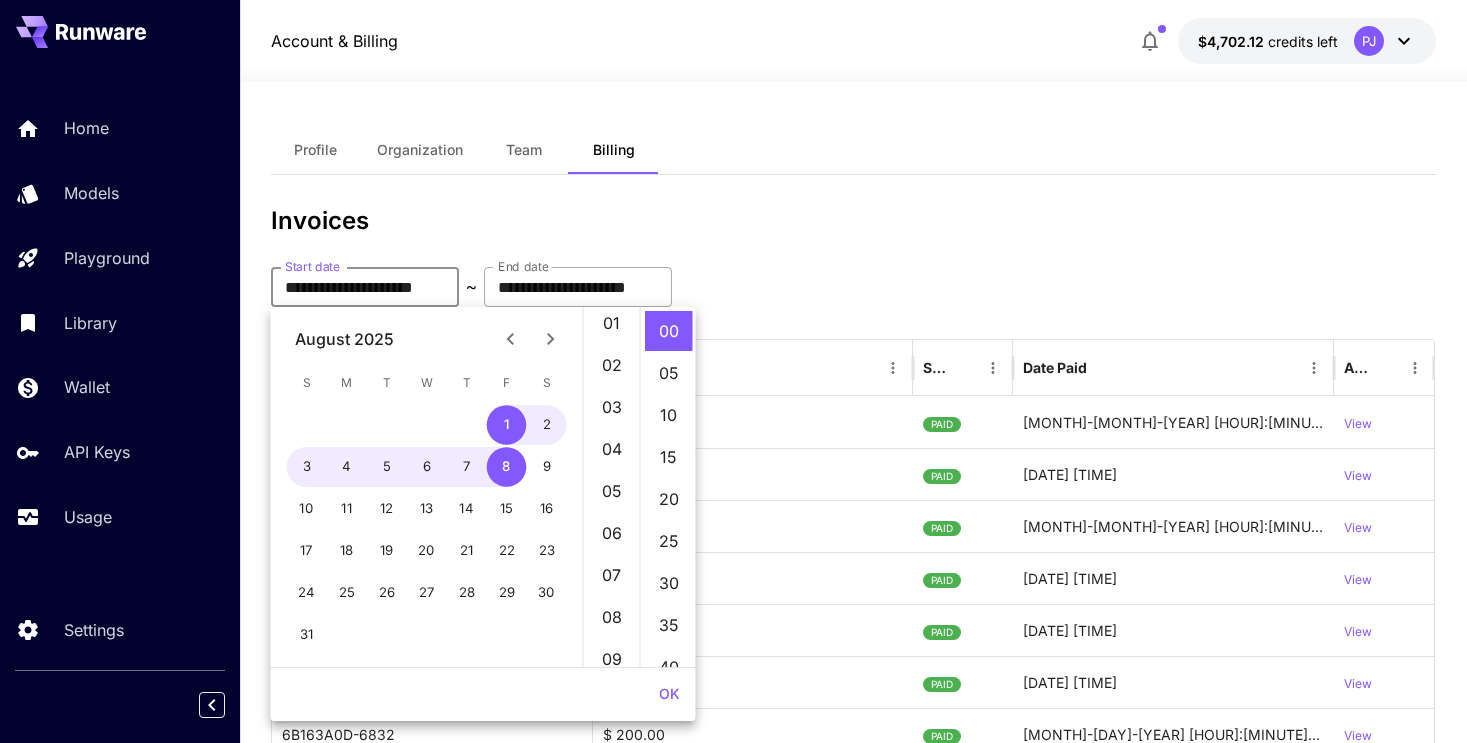 click on "**********" at bounding box center [578, 287] 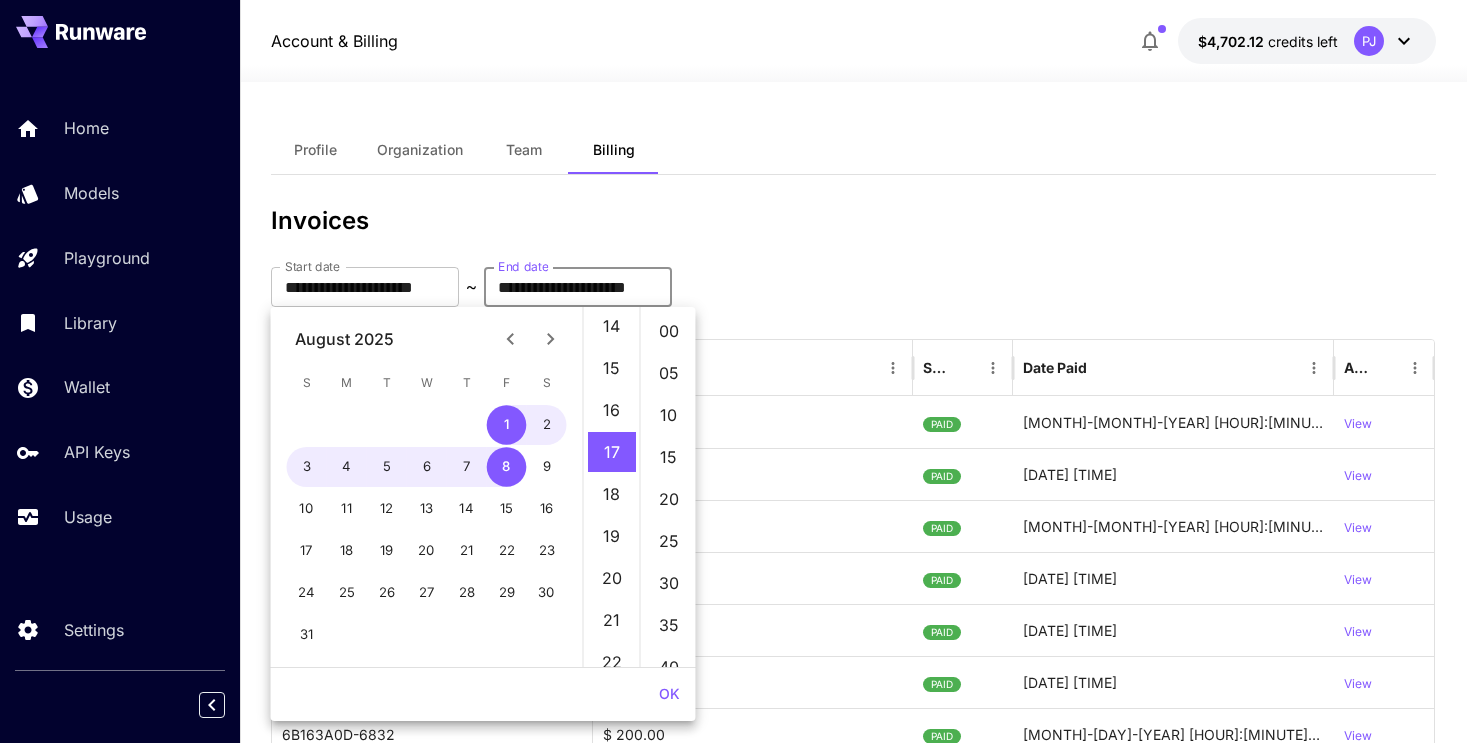 scroll, scrollTop: 714, scrollLeft: 0, axis: vertical 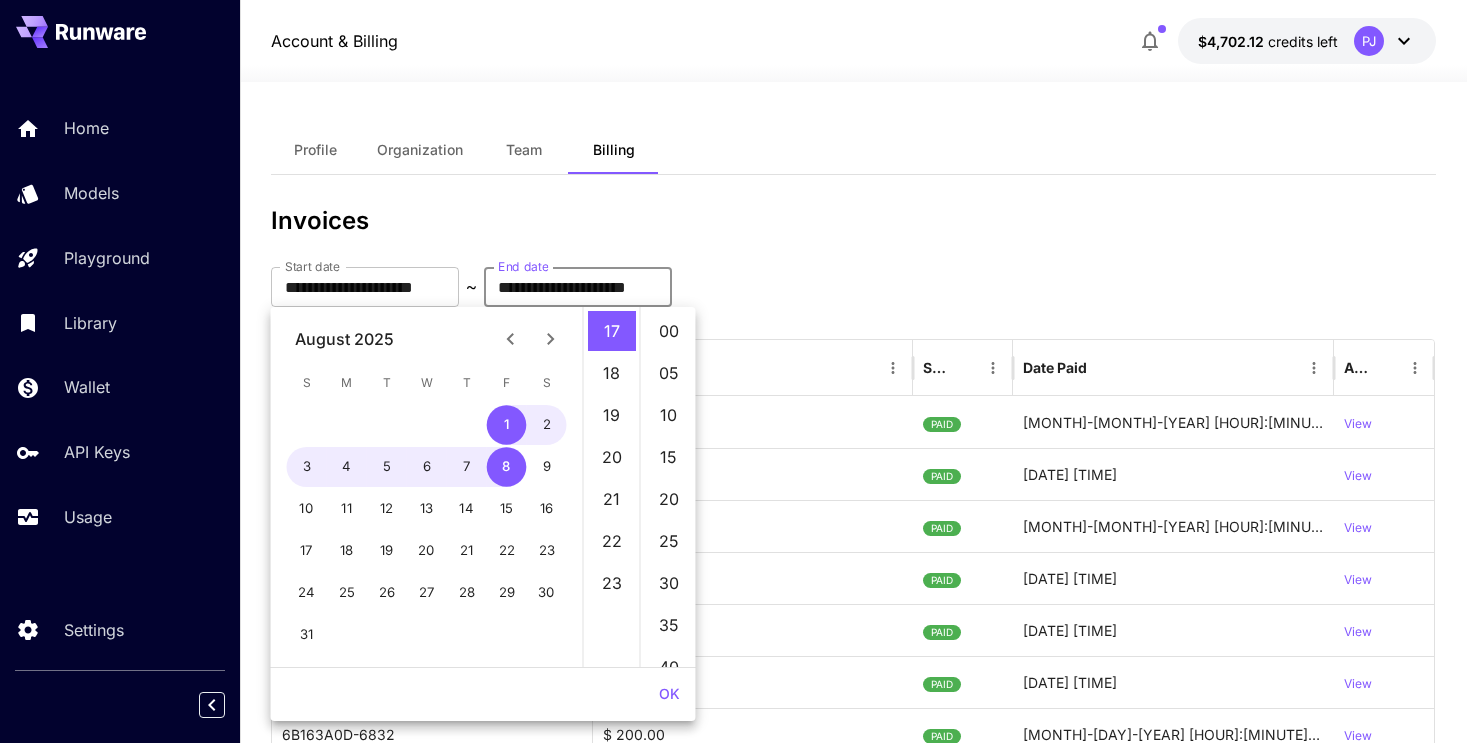 click on "OK" at bounding box center [669, 694] 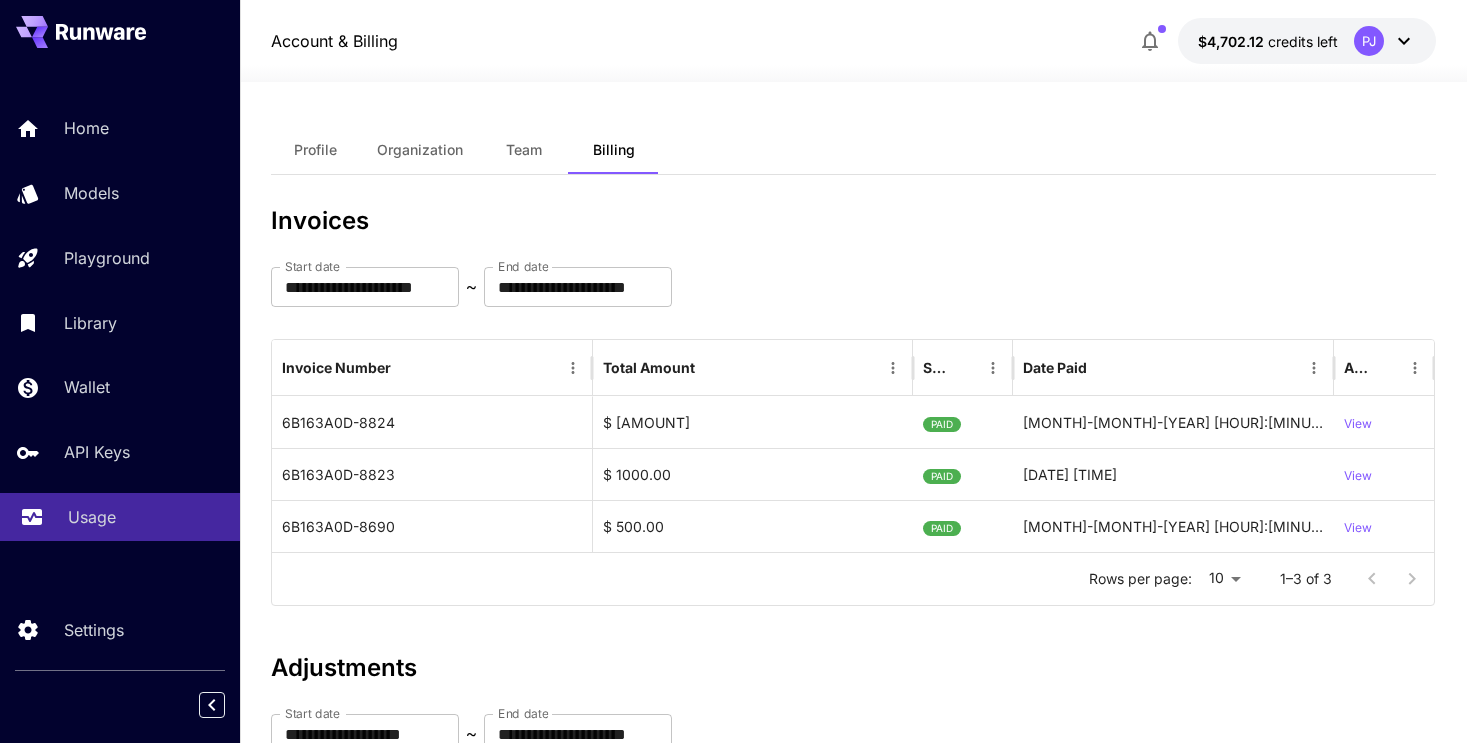 click on "Usage" at bounding box center (92, 517) 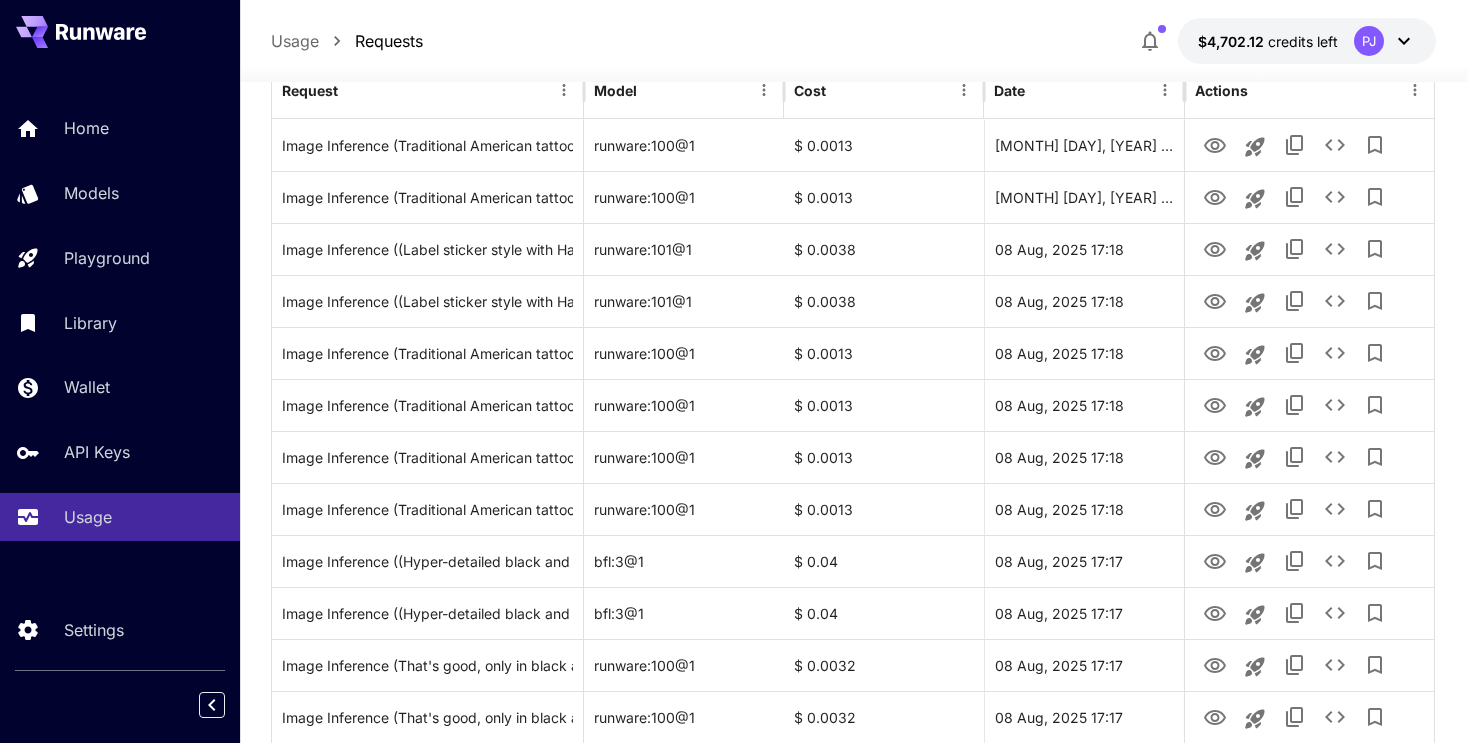 scroll, scrollTop: 353, scrollLeft: 0, axis: vertical 